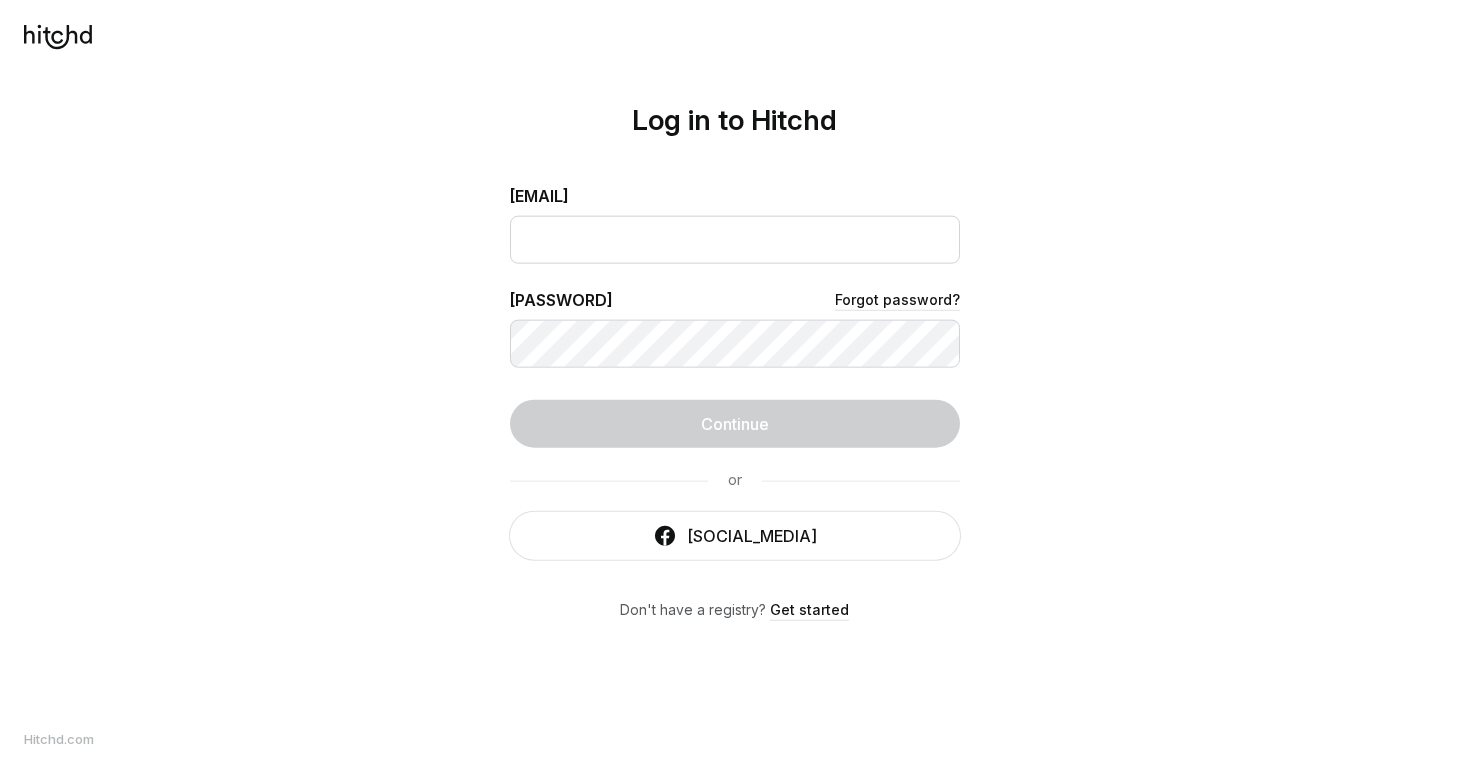 scroll, scrollTop: 0, scrollLeft: 0, axis: both 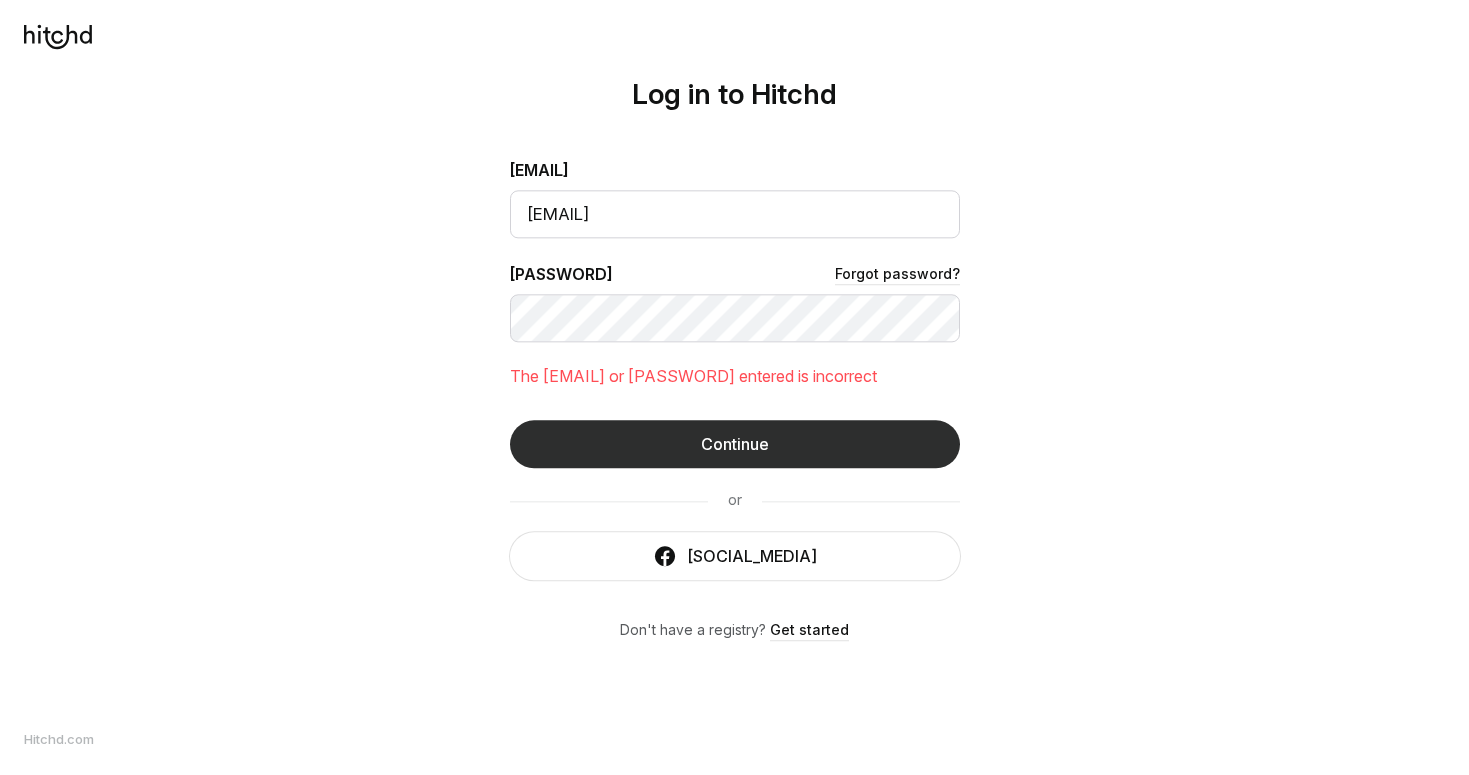 click on "Continue" at bounding box center (735, 444) 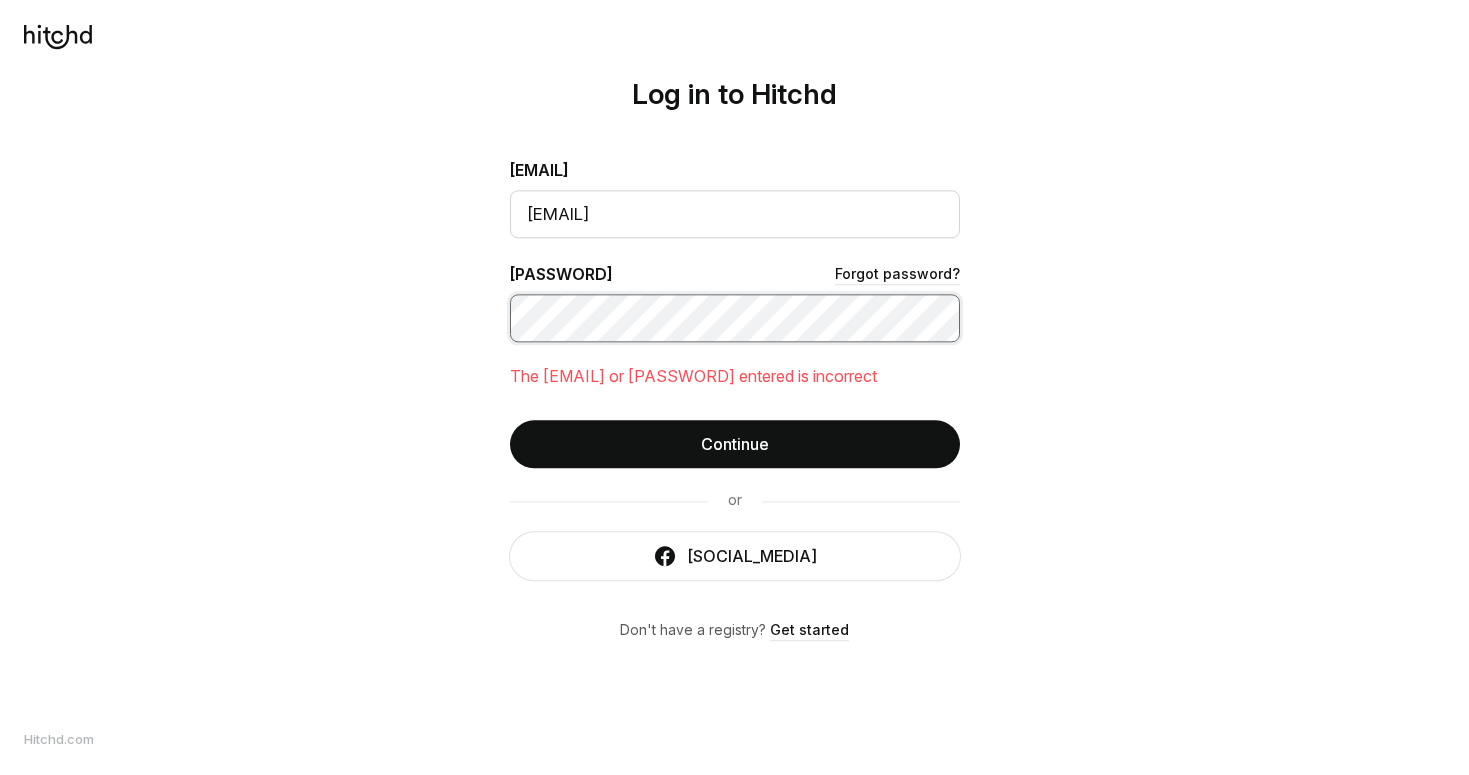click on "Log in to Hitchd
[EMAIL]
[EMAIL]
[PASSWORD]
Forgot [PASSWORD]?
The [EMAIL] or [PASSWORD] entered is incorrect
Continue
or
[SOCIAL_MEDIA]
Don't have a registry?
Get started" at bounding box center [734, 387] 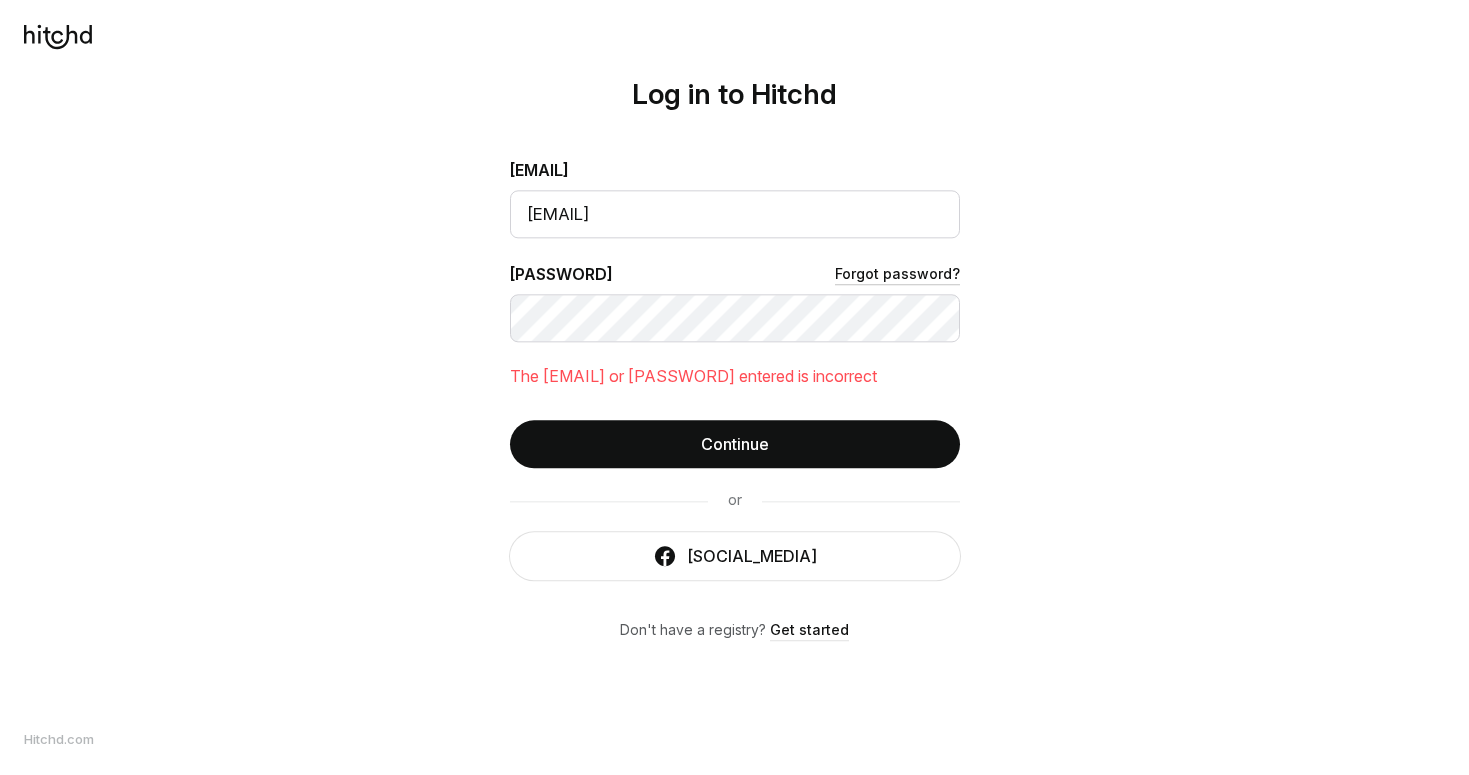 click on "Forgot password?" at bounding box center (897, 274) 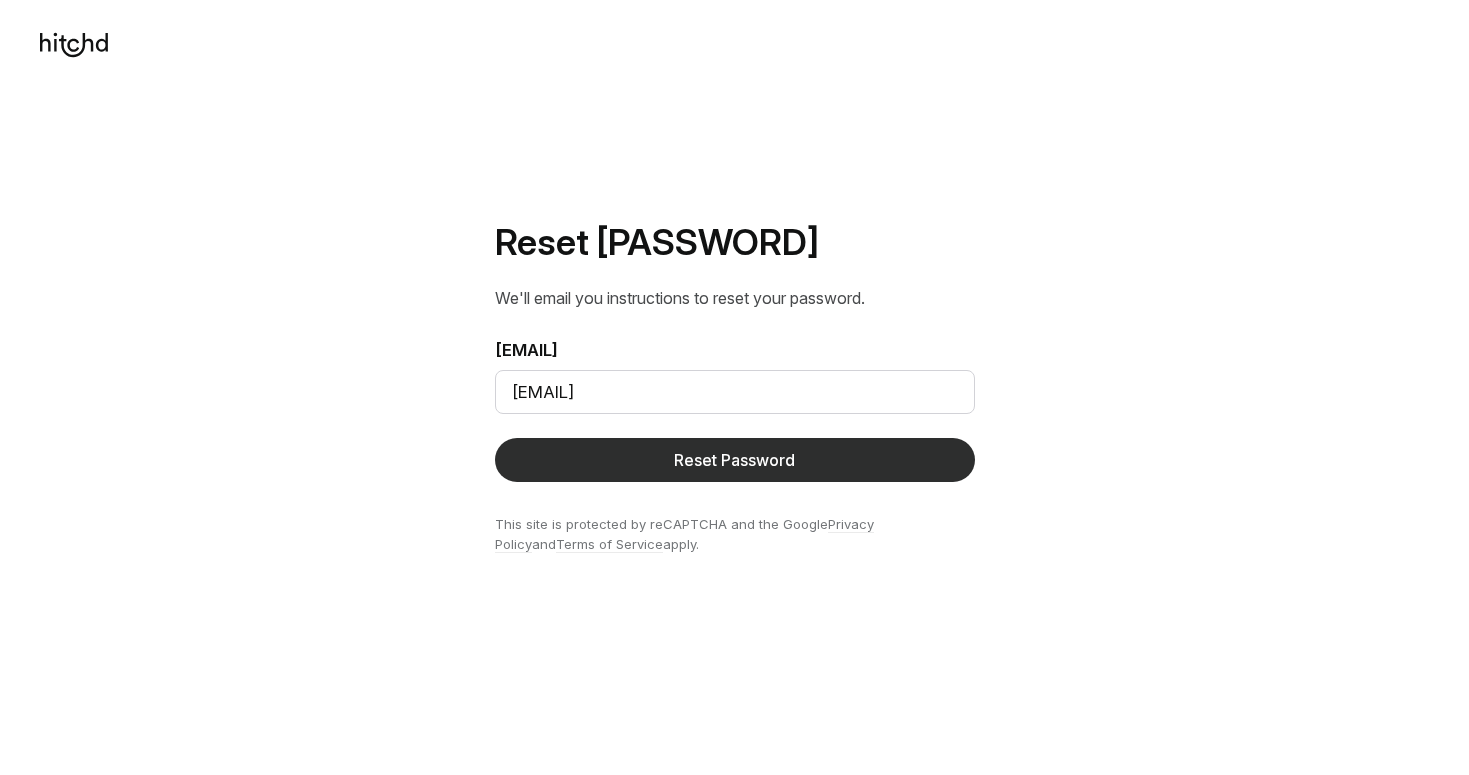 click on "Reset Password" at bounding box center (735, 460) 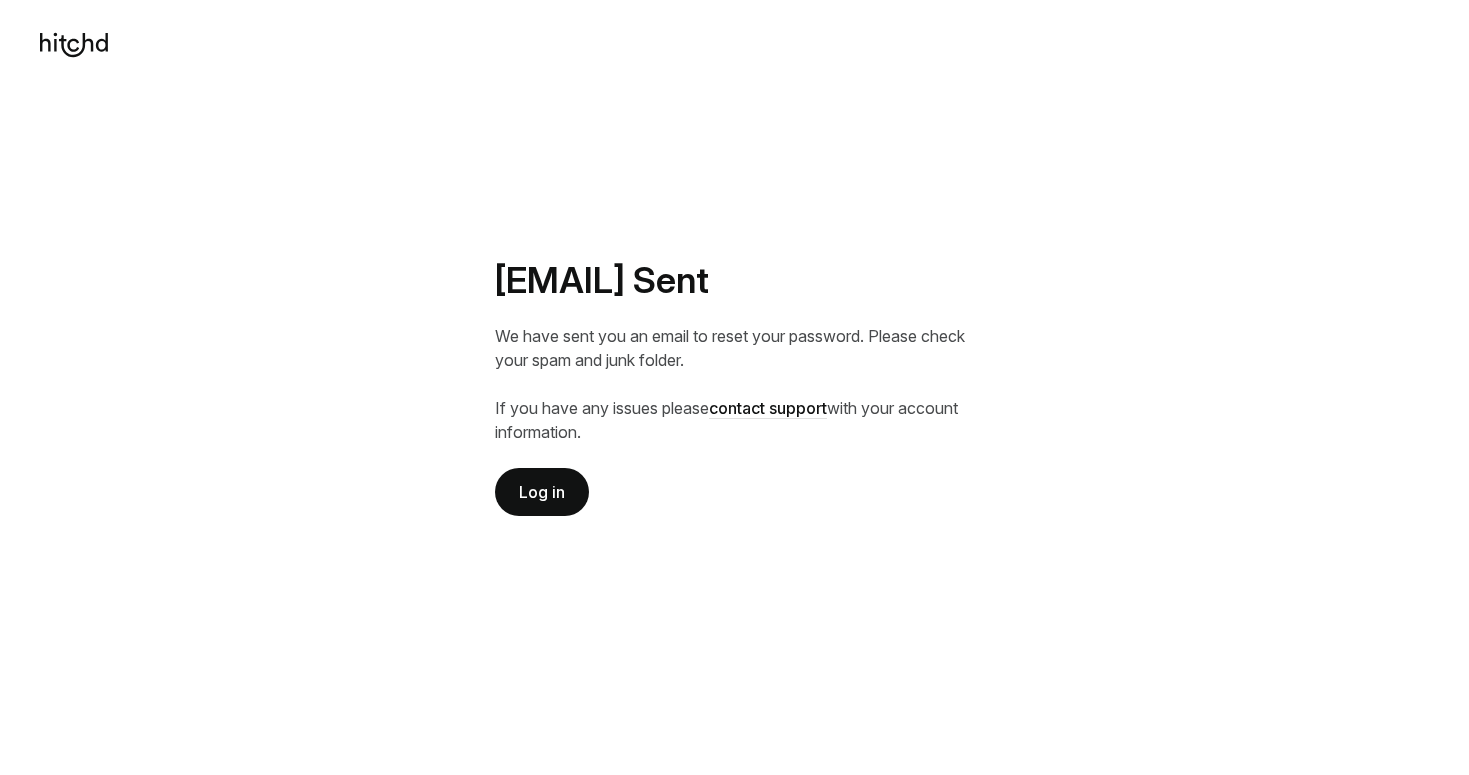 click on "We have sent you an email to reset your password. Please check your spam and junk folder." at bounding box center (735, 336) 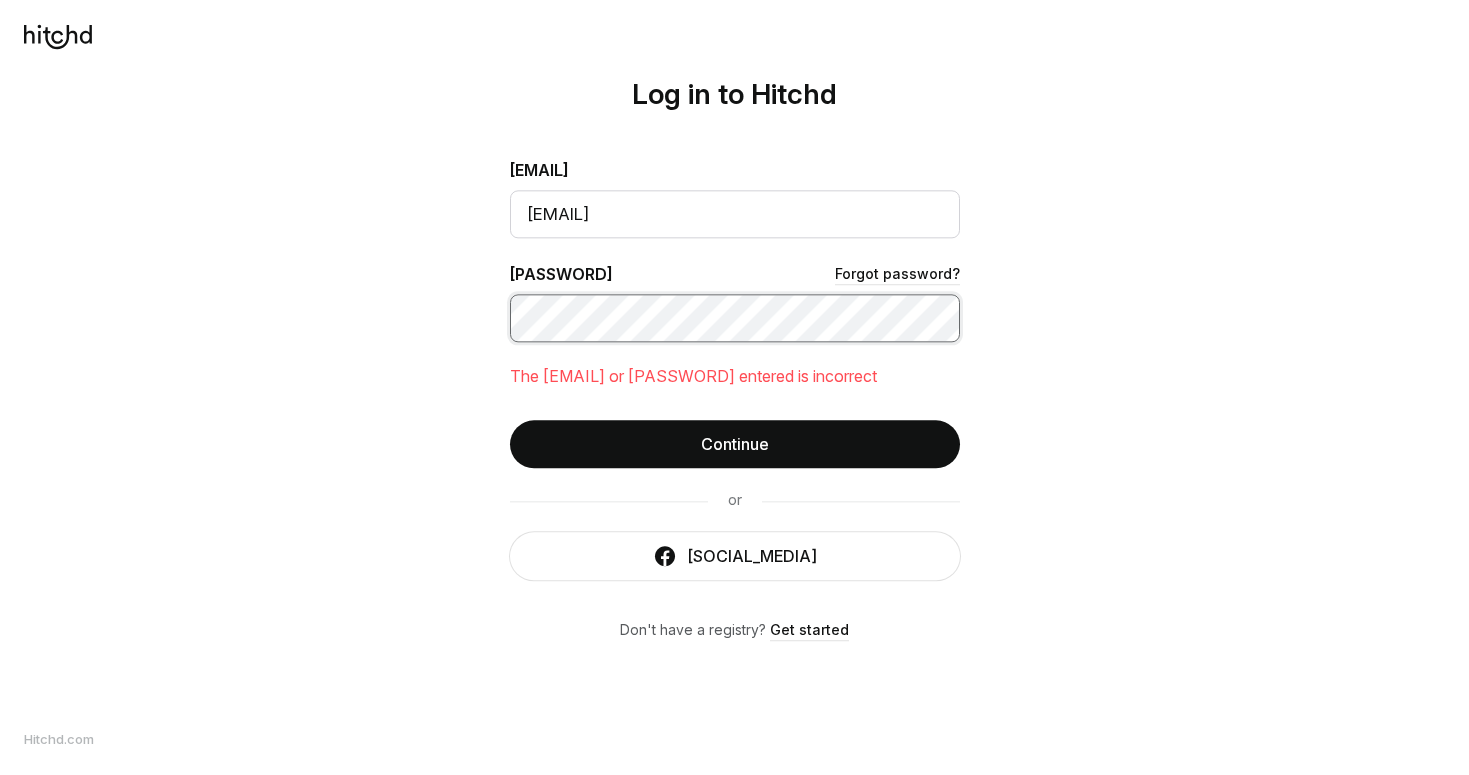 click on "Continue" at bounding box center [735, 444] 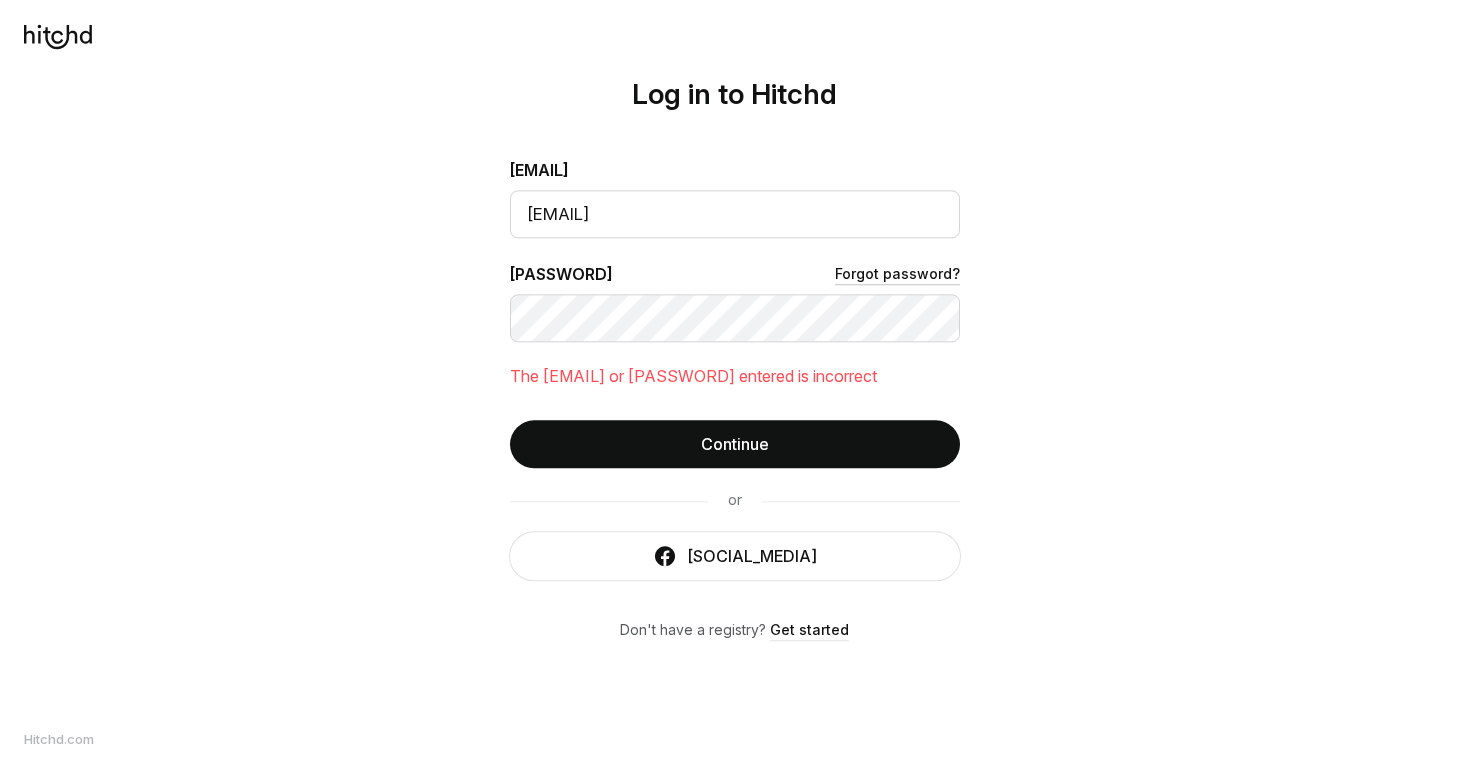 click on "Forgot password?" at bounding box center (897, 274) 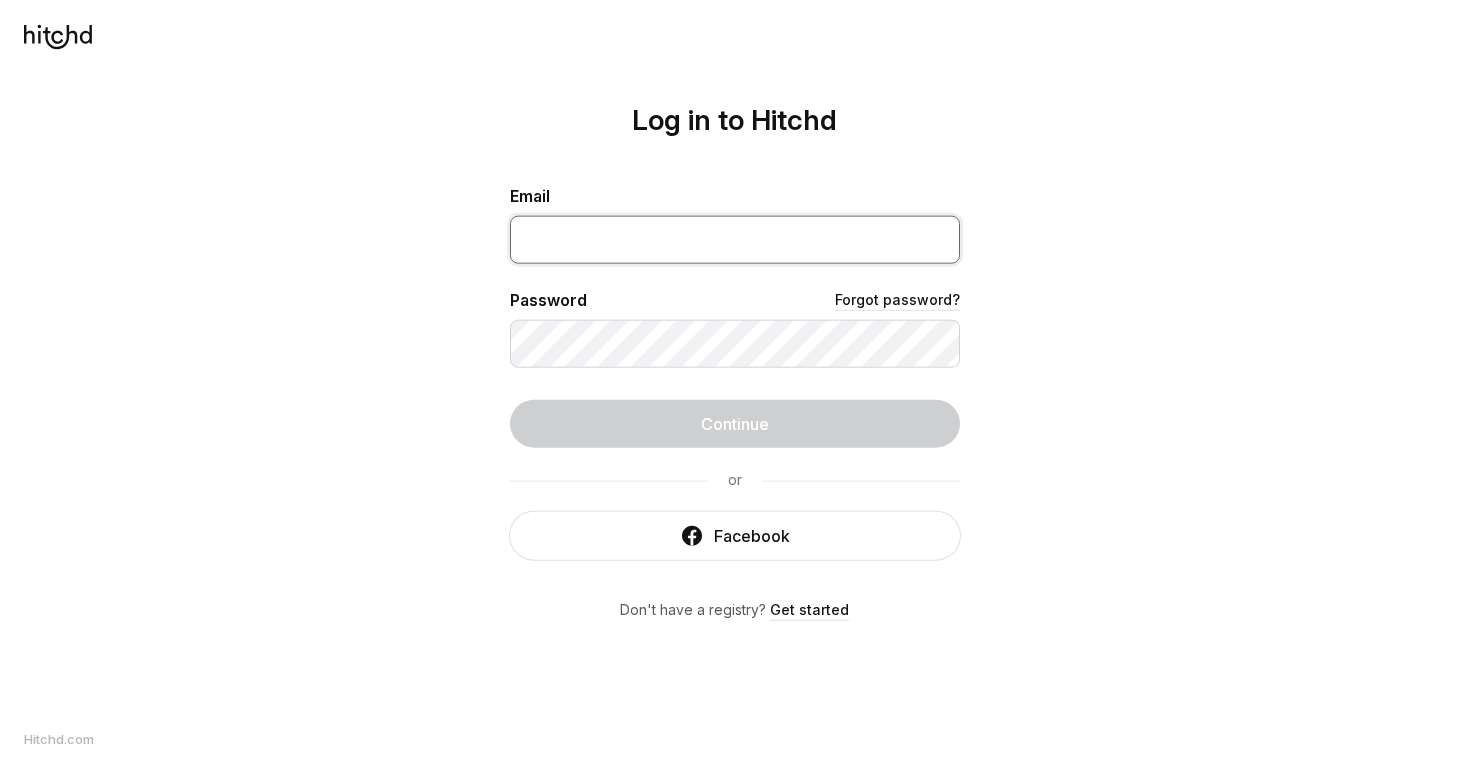 scroll, scrollTop: 0, scrollLeft: 0, axis: both 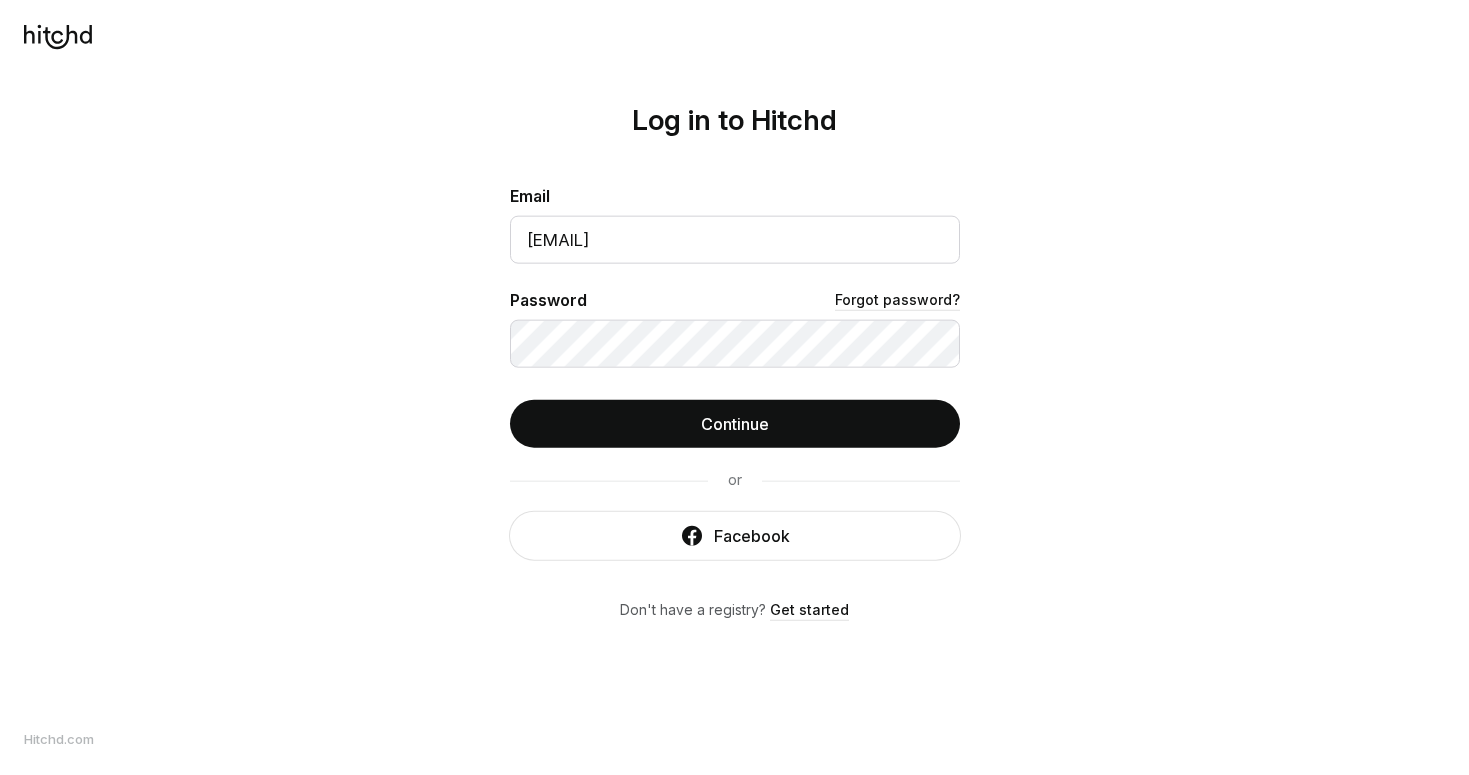 click on "Email
letiziagirasoli@gmail.com
Password
Forgot password?
Continue
or
Facebook
Don't have a registry?
Get started" at bounding box center [735, 401] 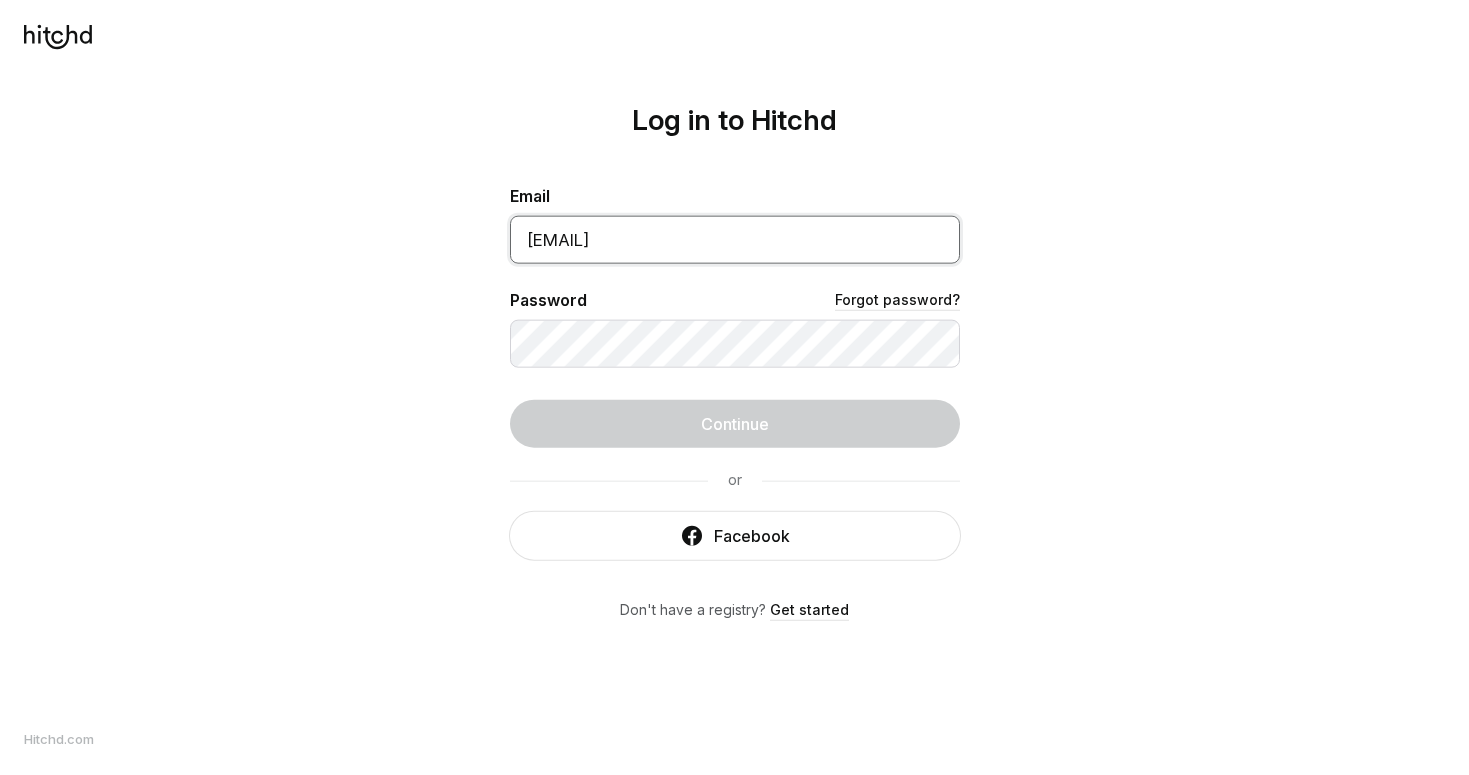 click on "Continue" at bounding box center (735, 423) 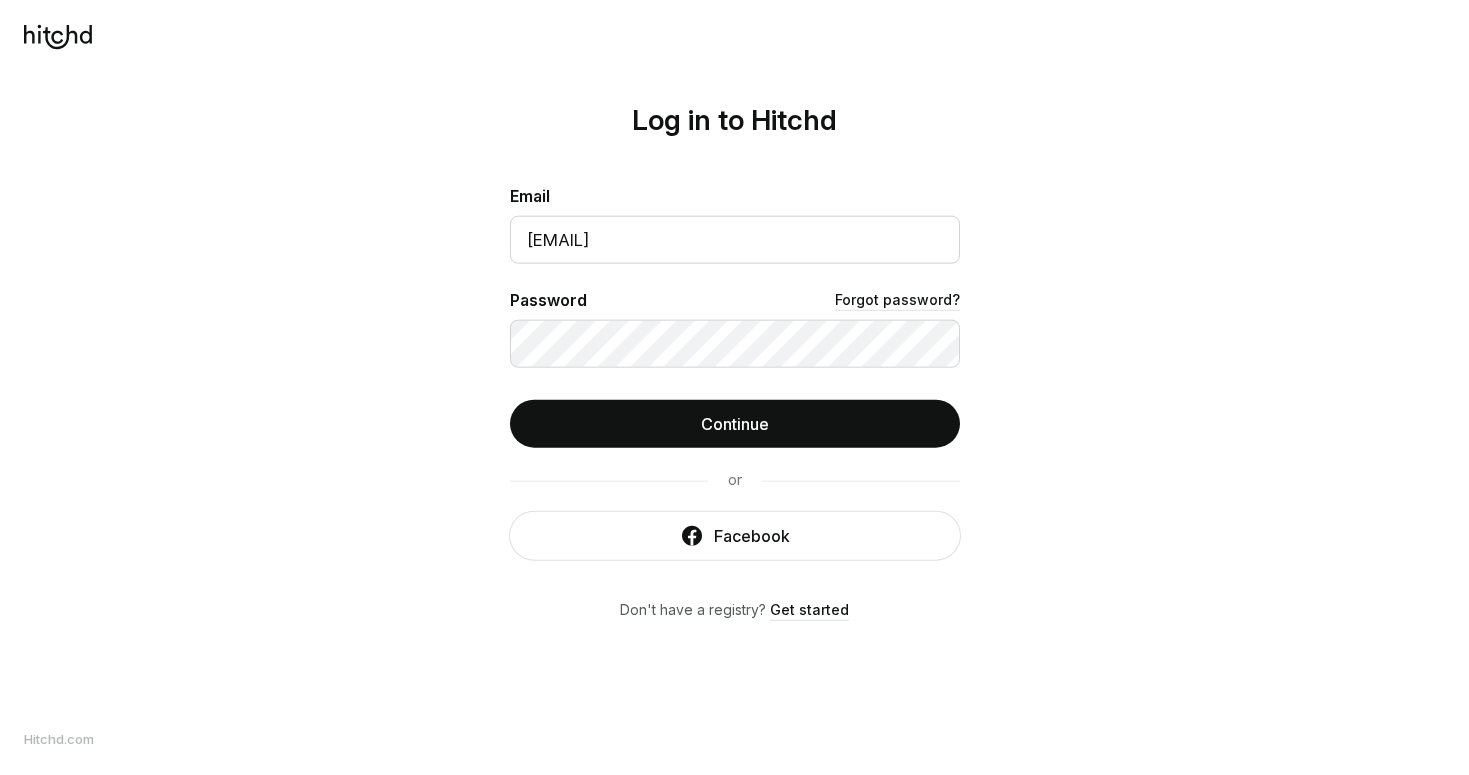 click on "Email
letiziagirasoli@gmail.com
Password
Forgot password?
Continue
or
Facebook
Don't have a registry?
Get started" at bounding box center (735, 401) 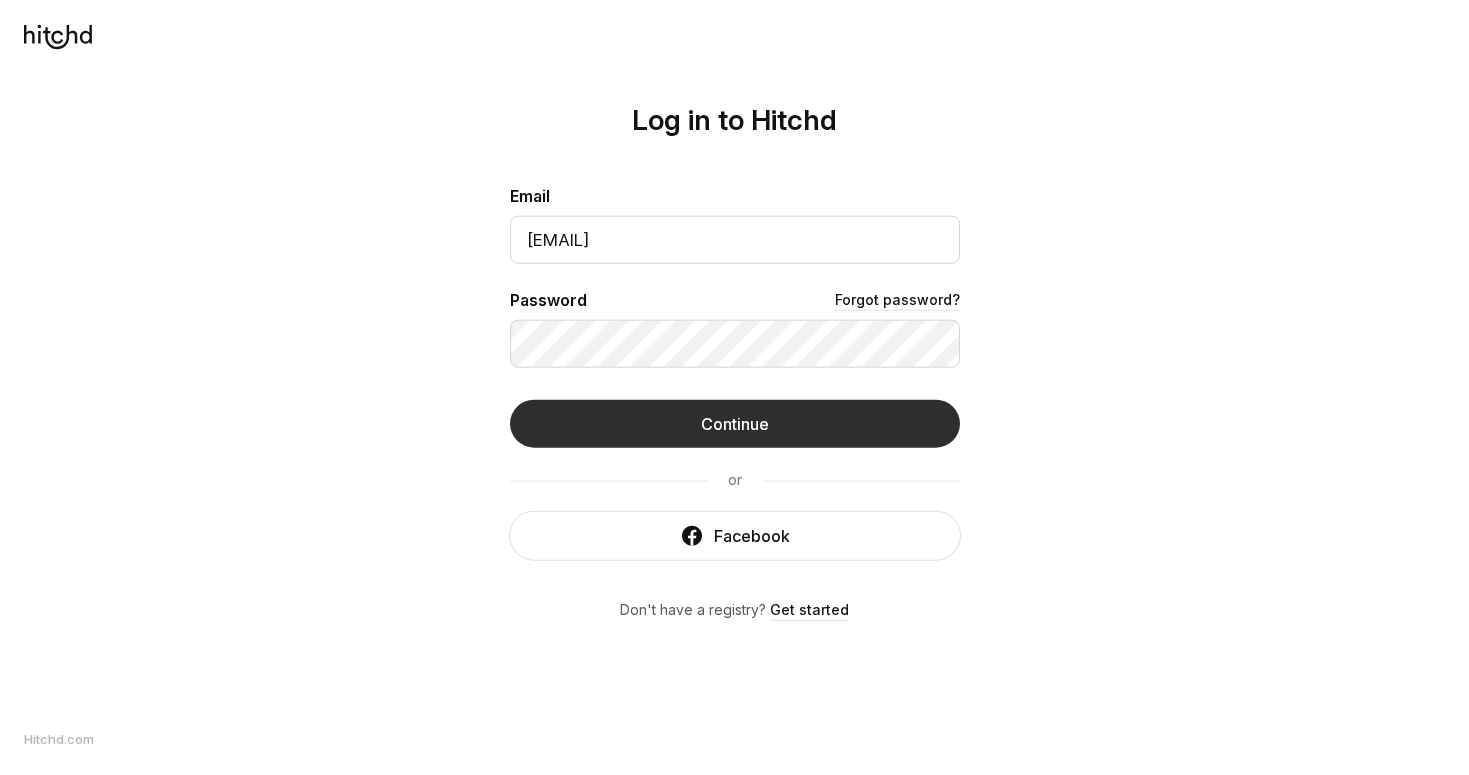 click on "Continue" at bounding box center [735, 423] 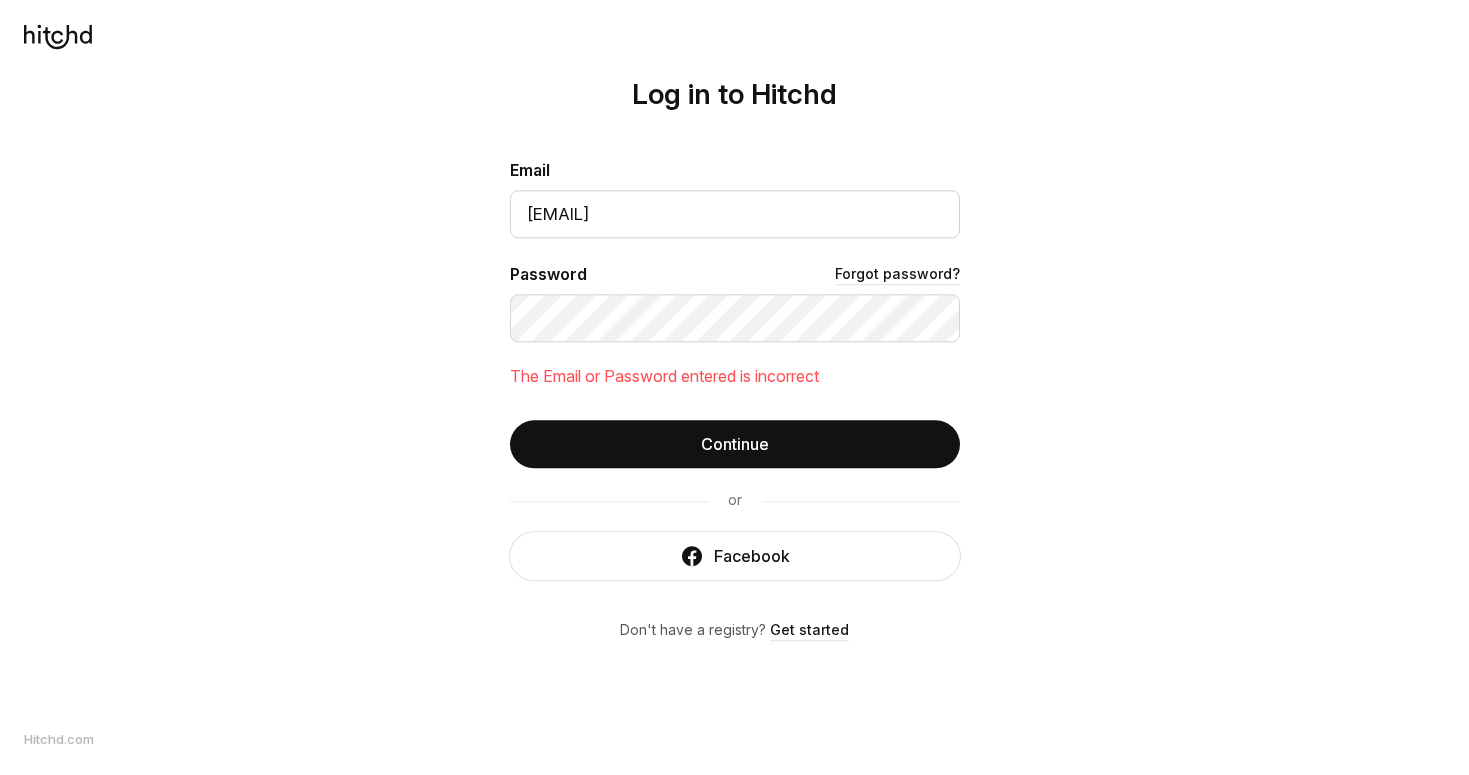 click on "Email
letiziagirasoli@gmail.com
Password
Forgot password?
The Email or Password entered is incorrect
Continue
or
Facebook
Don't have a registry?
Get started" at bounding box center [735, 399] 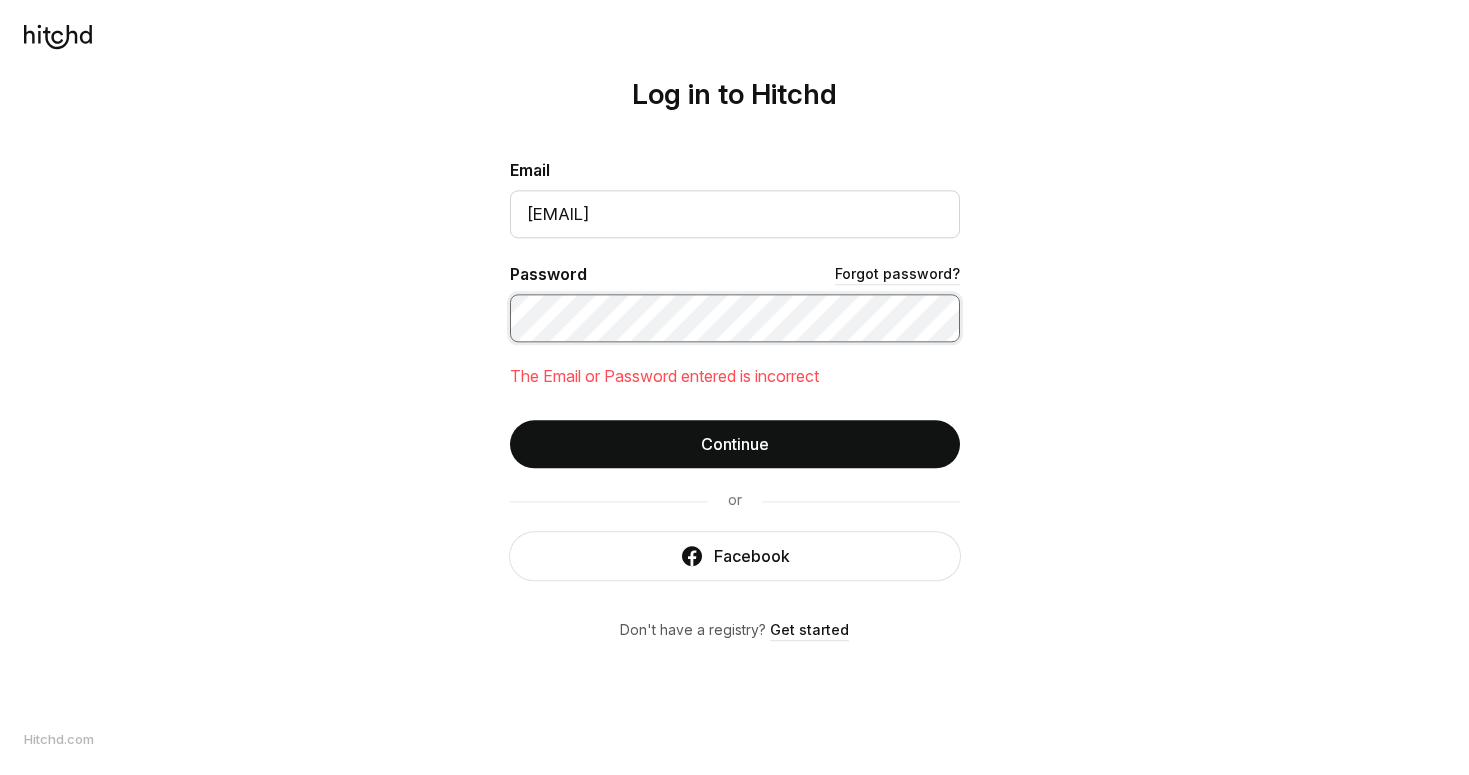 click on "Continue" at bounding box center (735, 444) 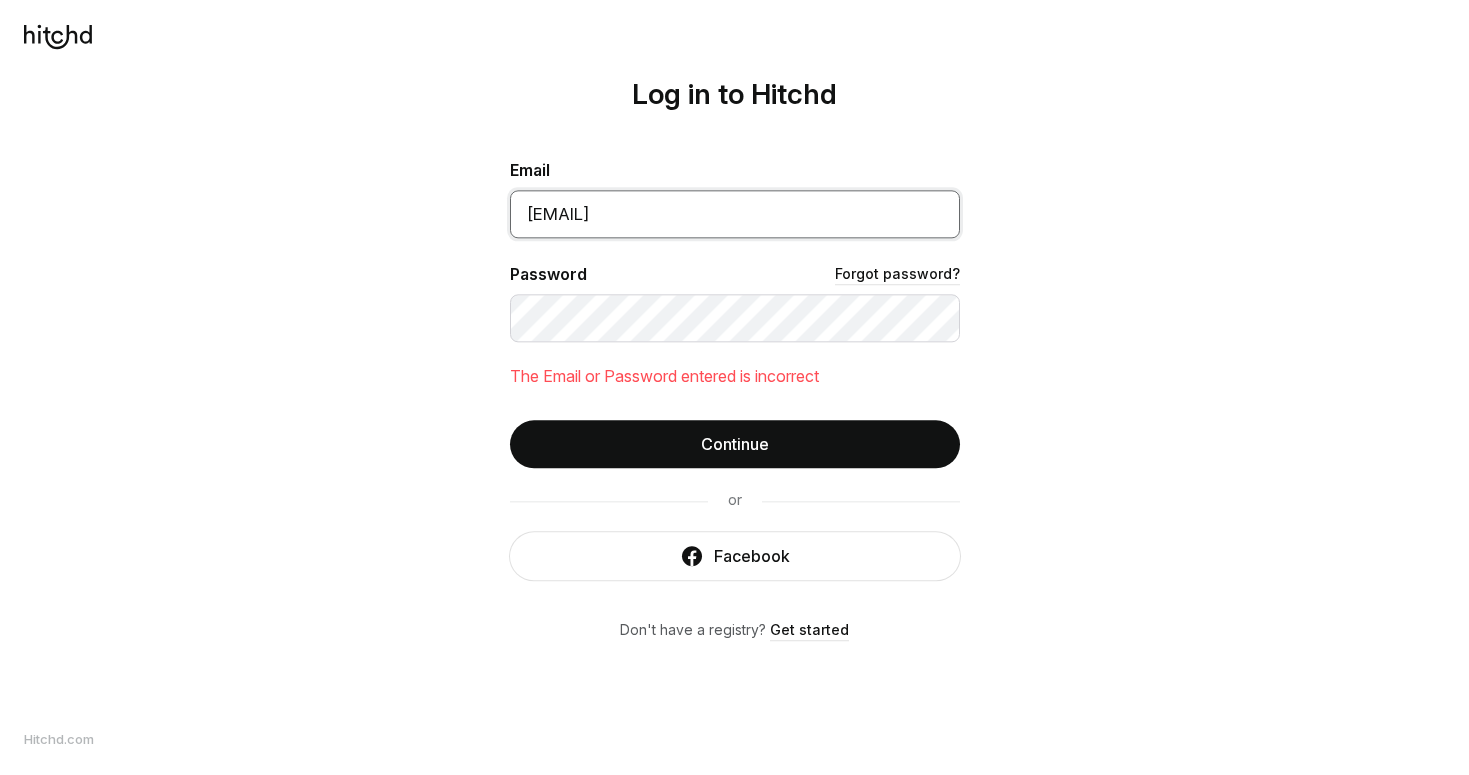 click on "[EMAIL]" at bounding box center (735, 214) 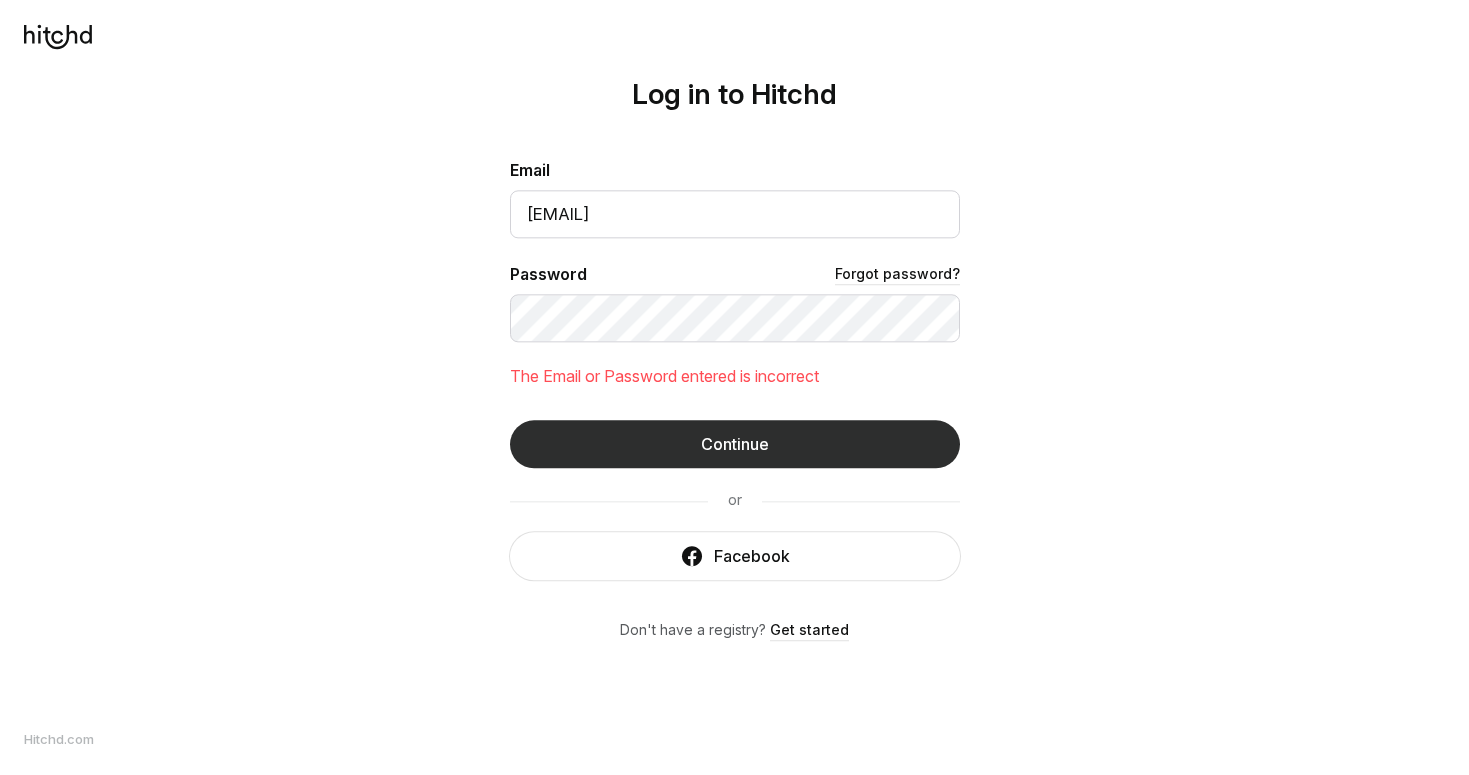 click on "Continue" at bounding box center (735, 444) 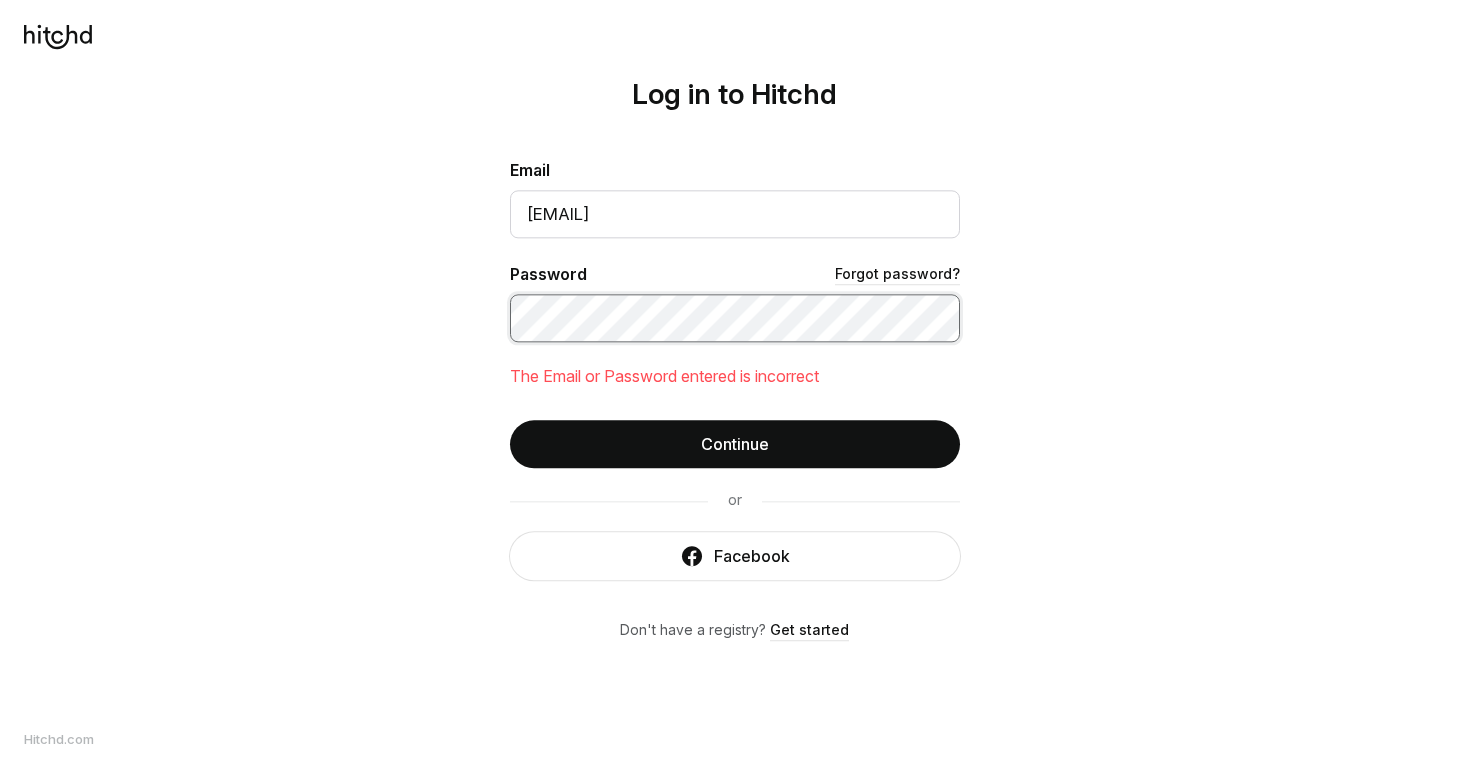 click on "Continue" at bounding box center (735, 444) 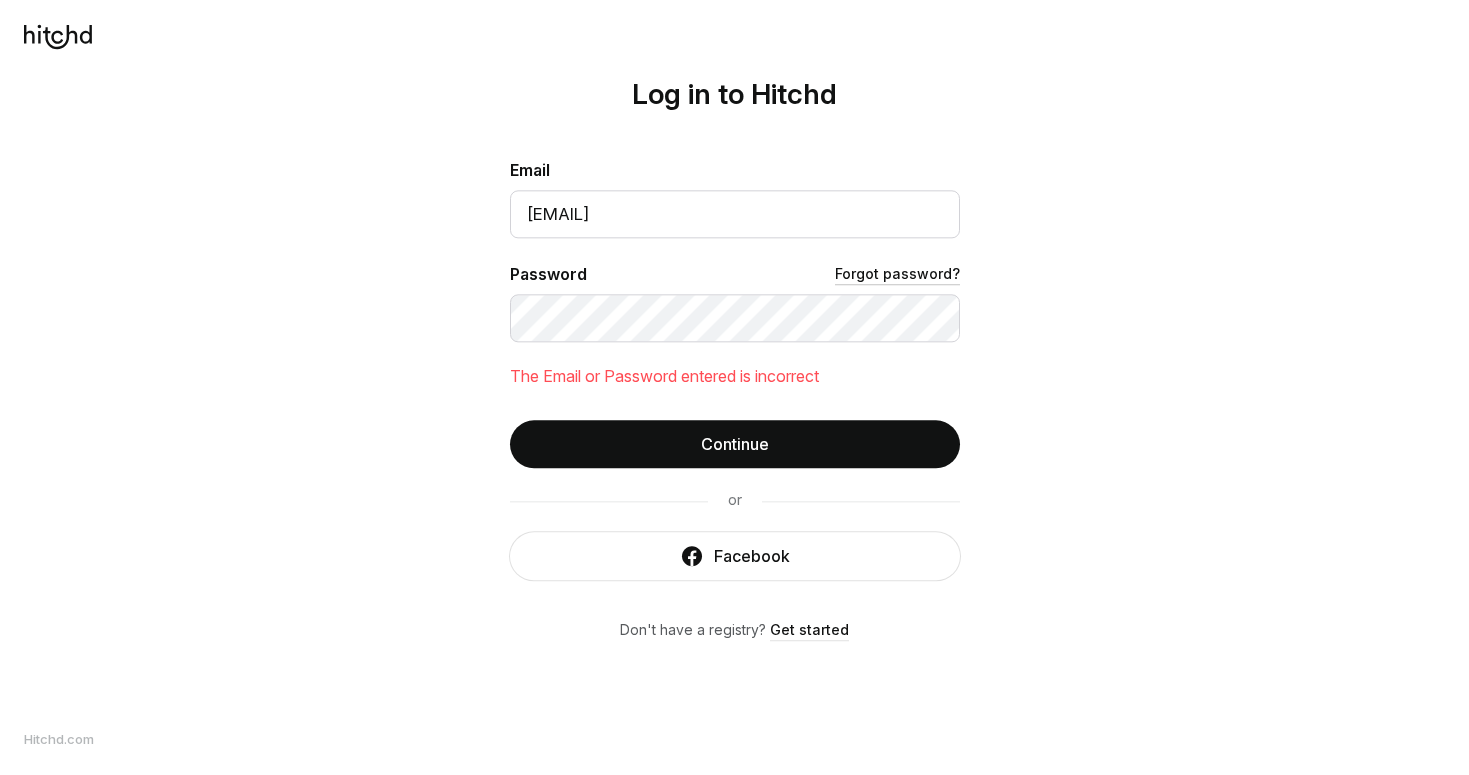 click on "Forgot password?" at bounding box center (897, 274) 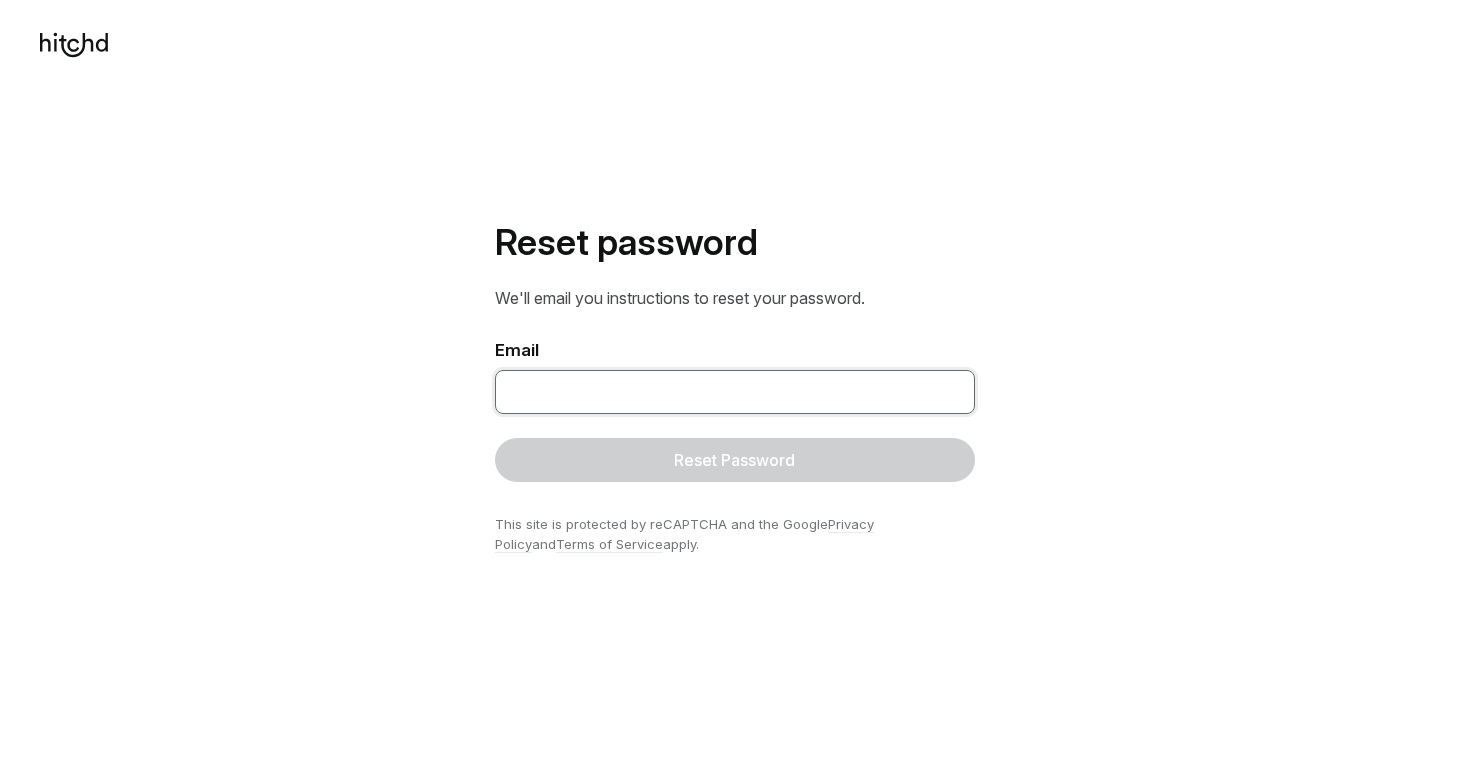 paste on "davideandletizia@gmail.com" 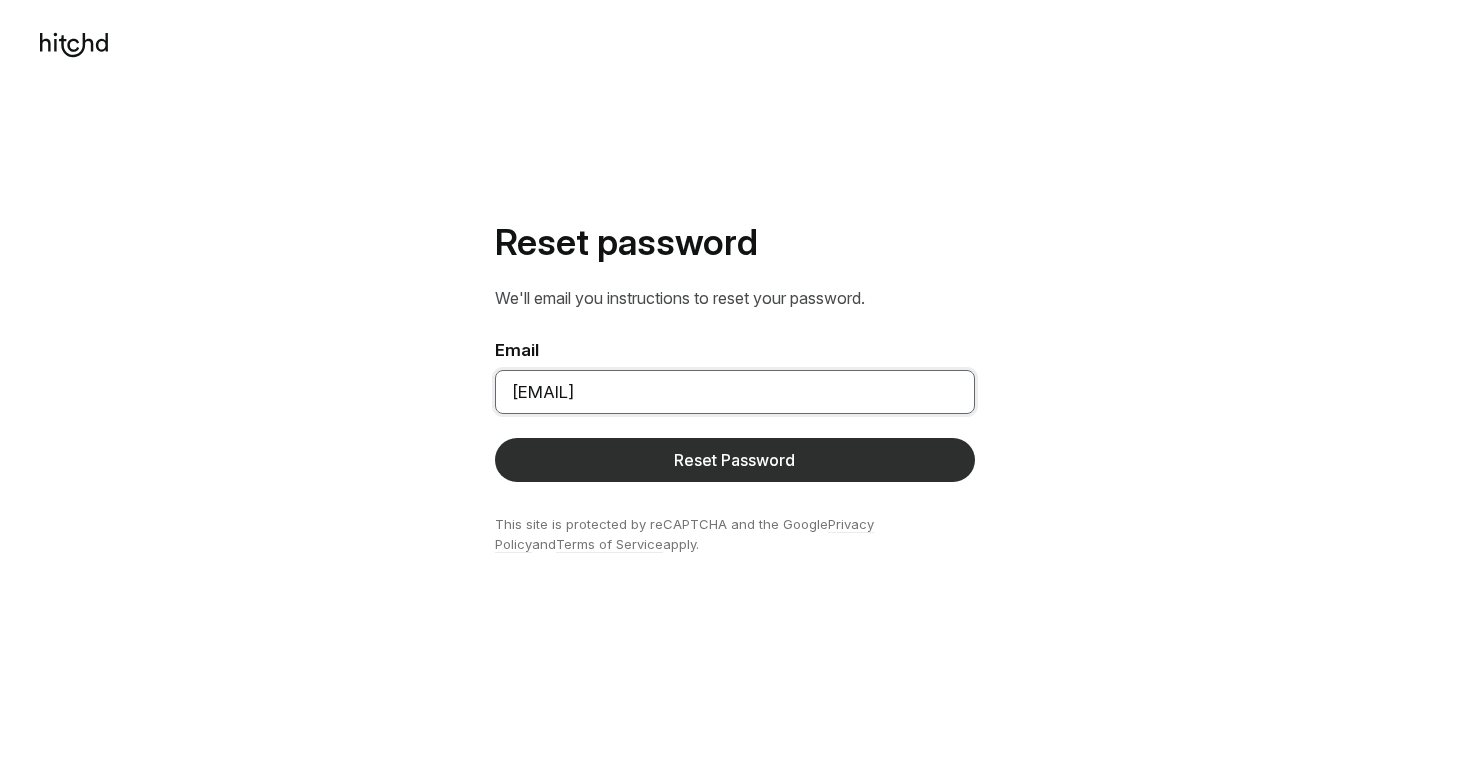 type on "davideandletizia@gmail.com" 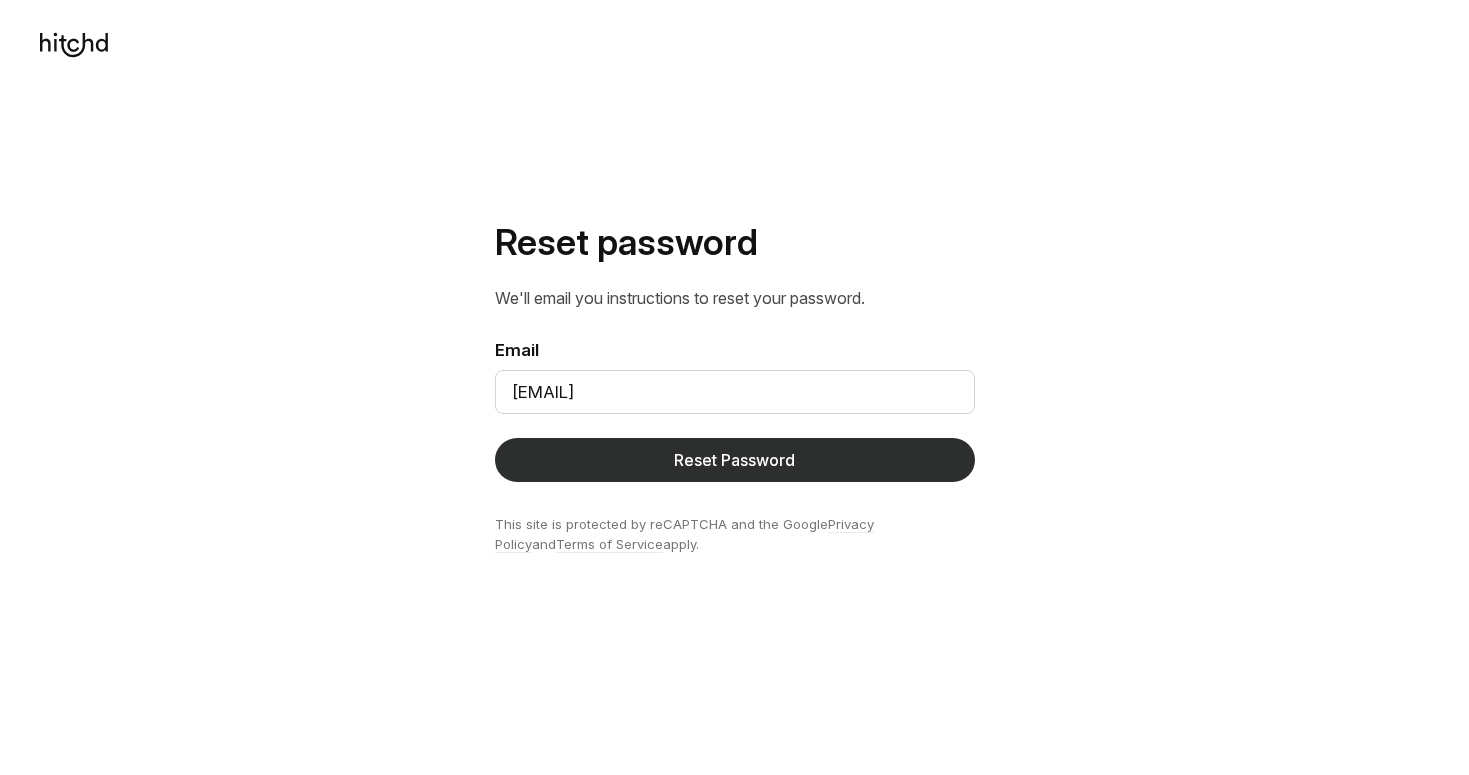 click on "Reset Password" at bounding box center [735, 460] 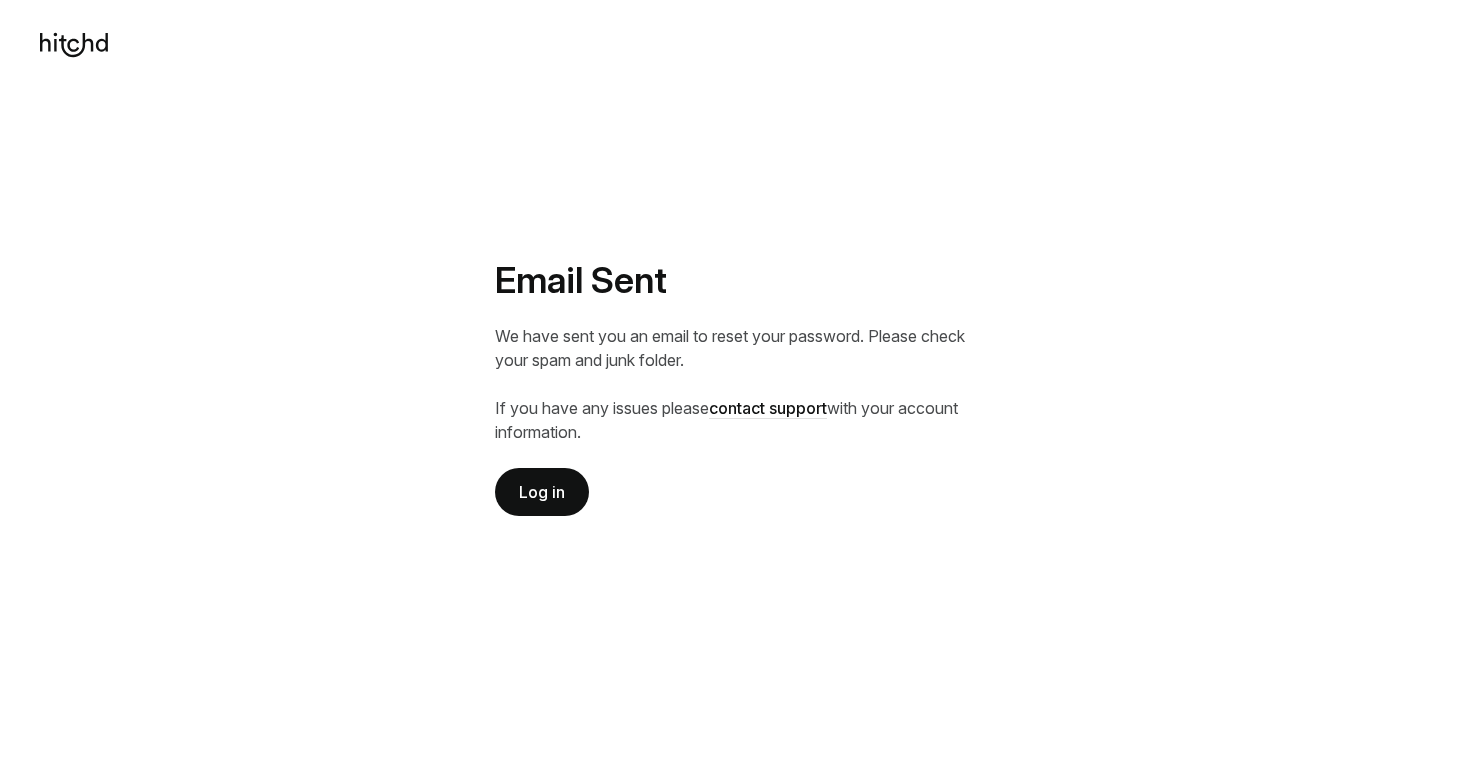 click on "contact support" at bounding box center (768, 408) 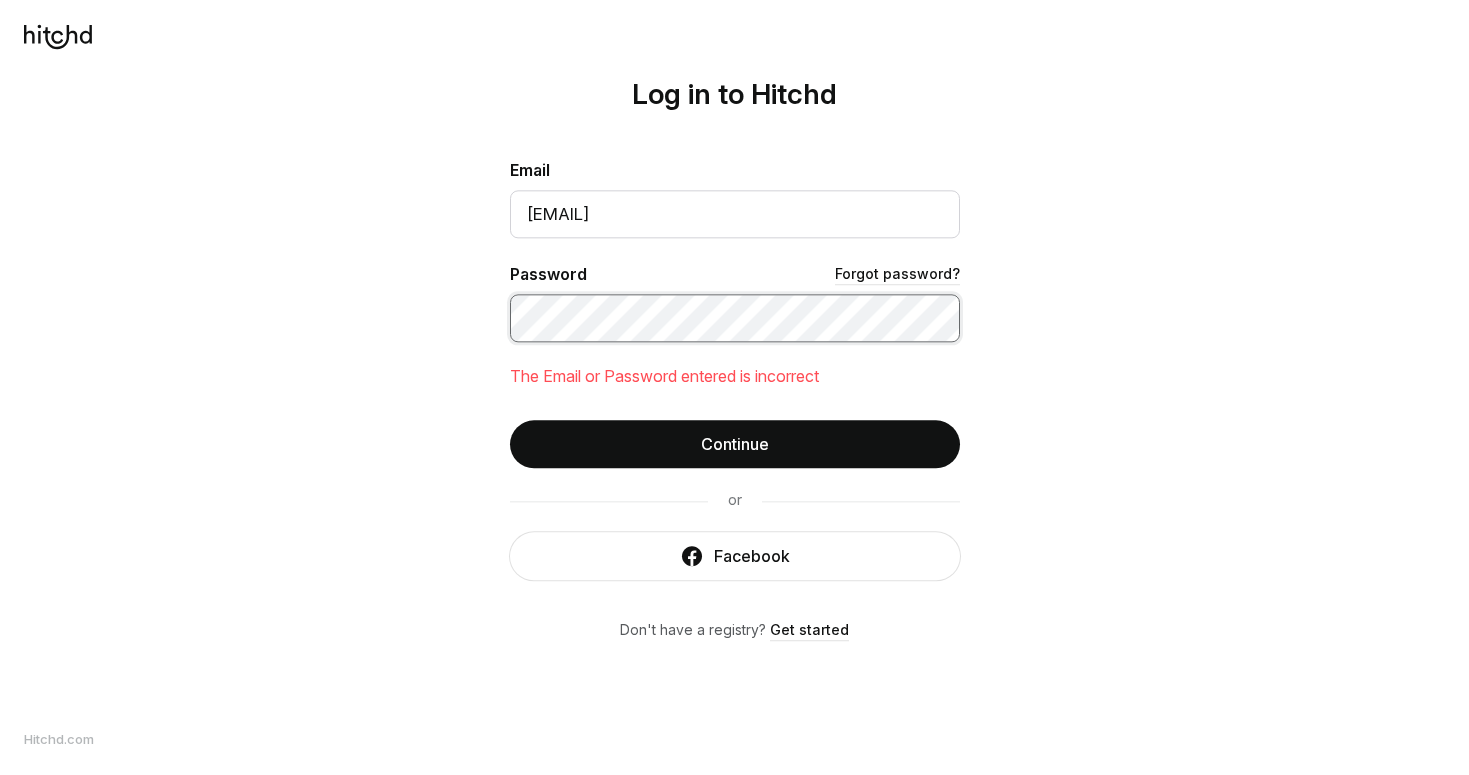 click on "Continue" at bounding box center (735, 444) 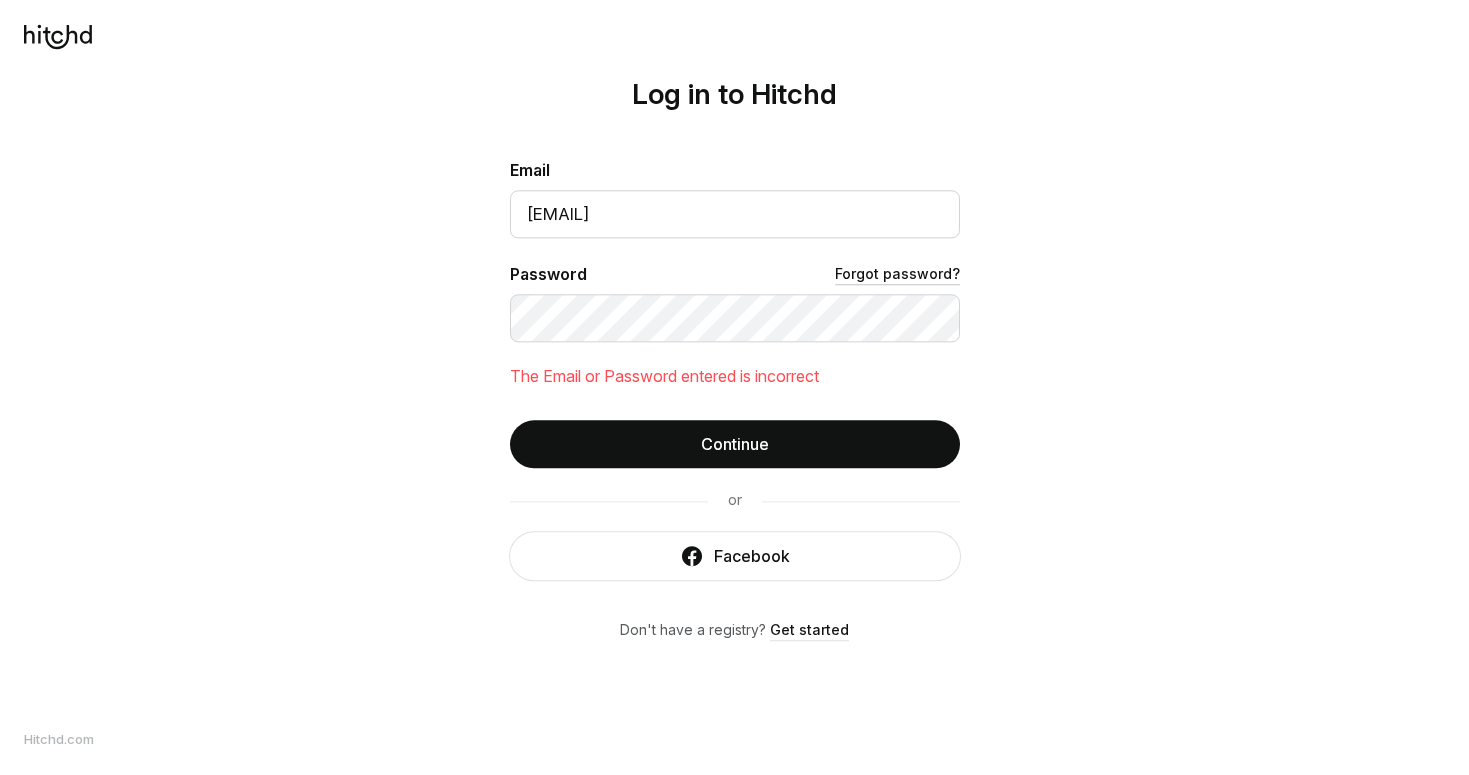 click on "Forgot password?" at bounding box center [897, 274] 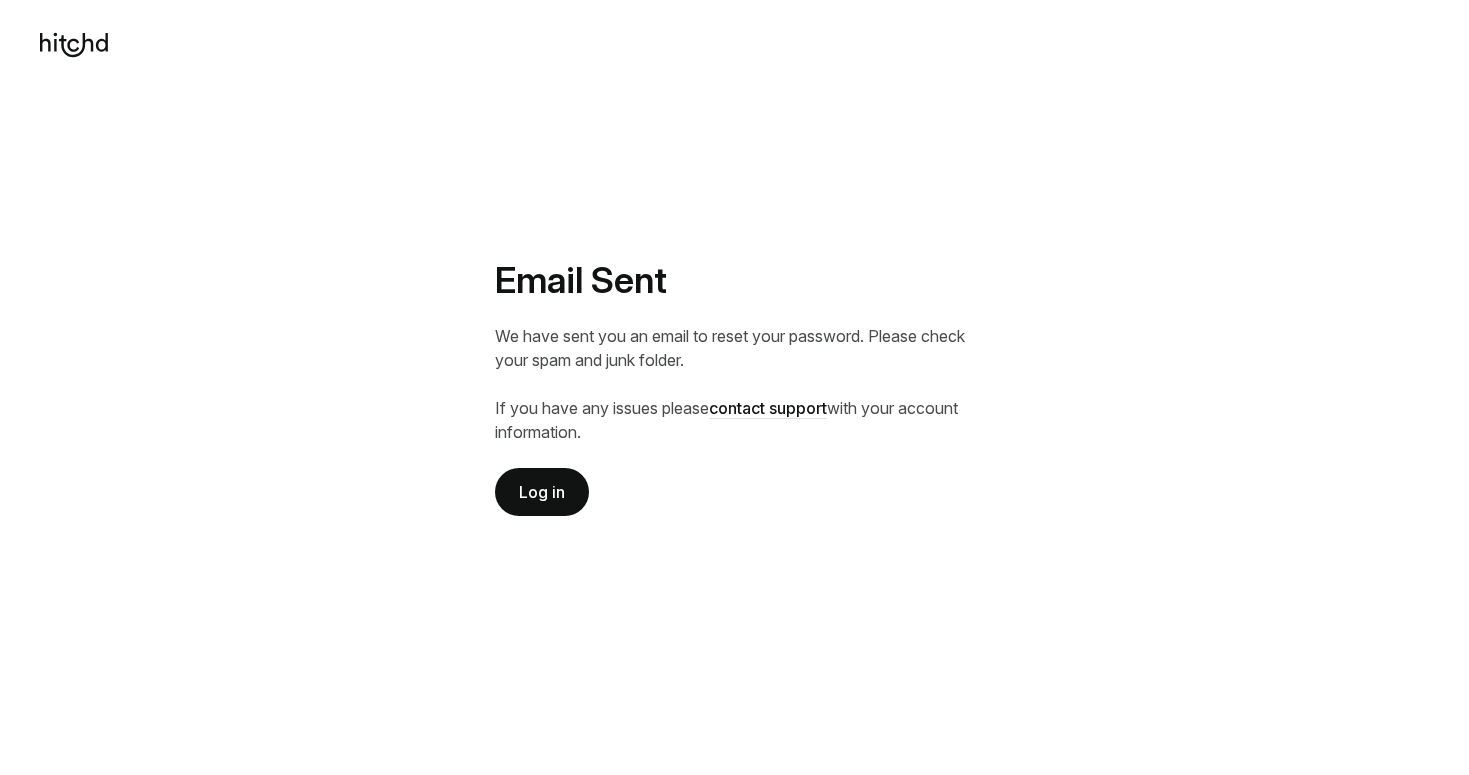 click on "Log in" at bounding box center [542, 492] 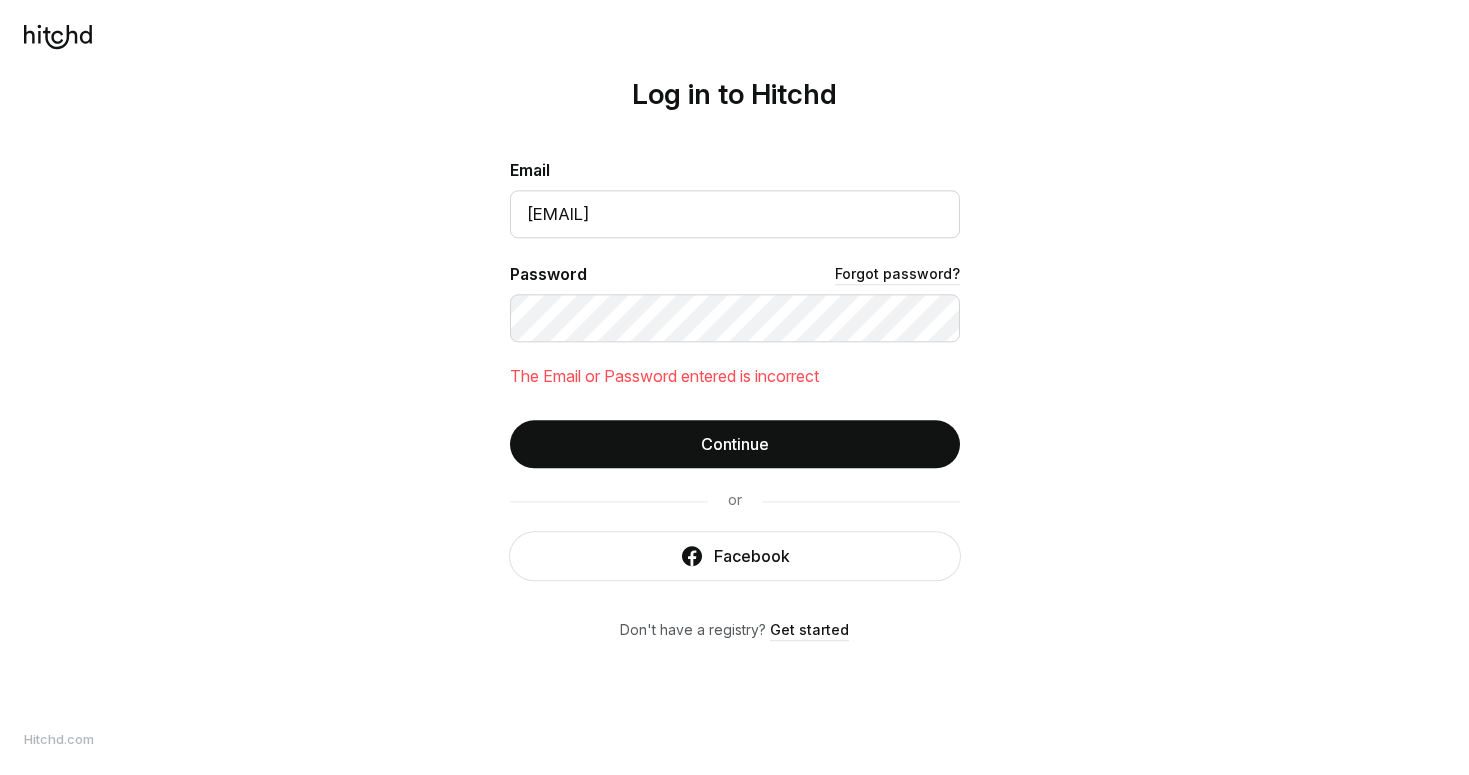 drag, startPoint x: 786, startPoint y: 223, endPoint x: 471, endPoint y: 246, distance: 315.83856 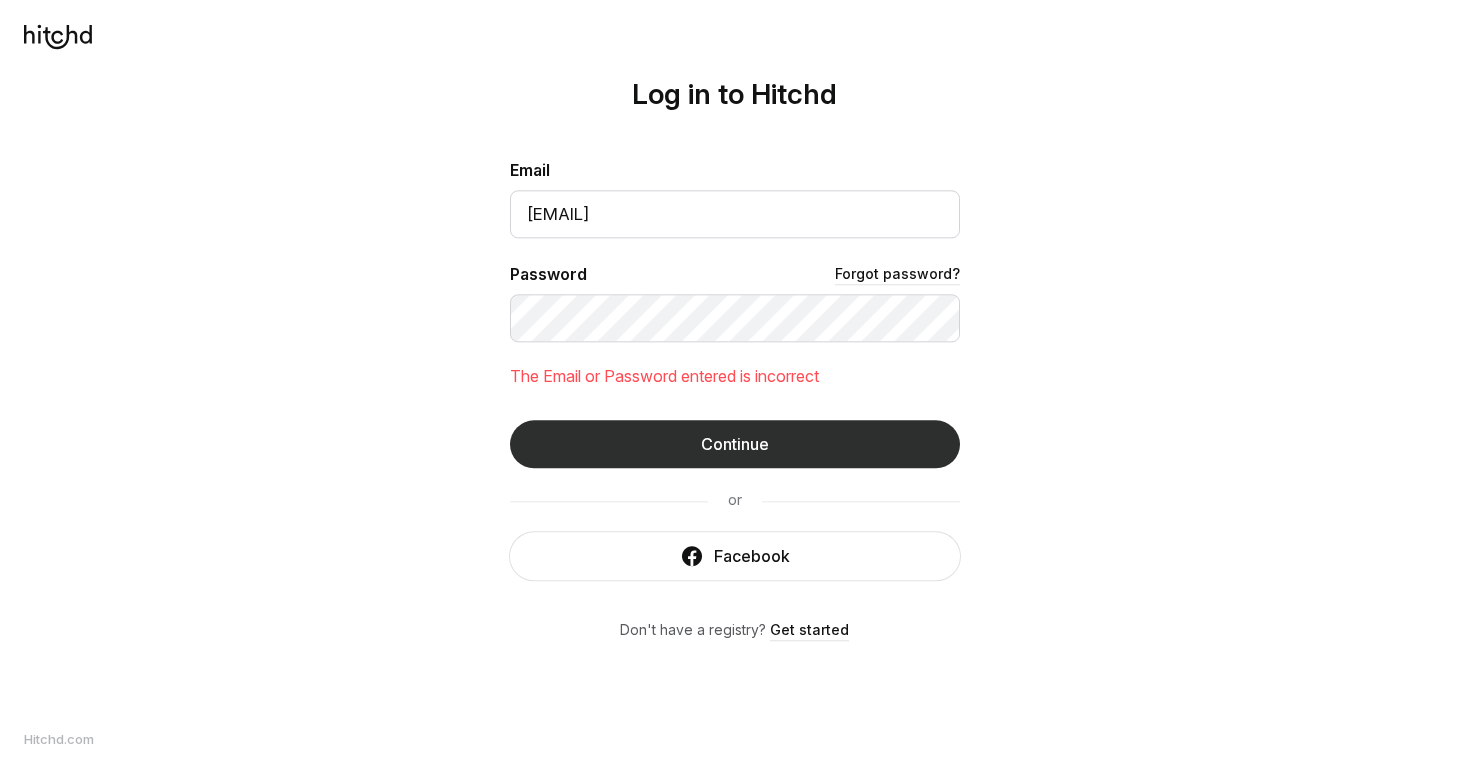 click on "Continue" at bounding box center [735, 444] 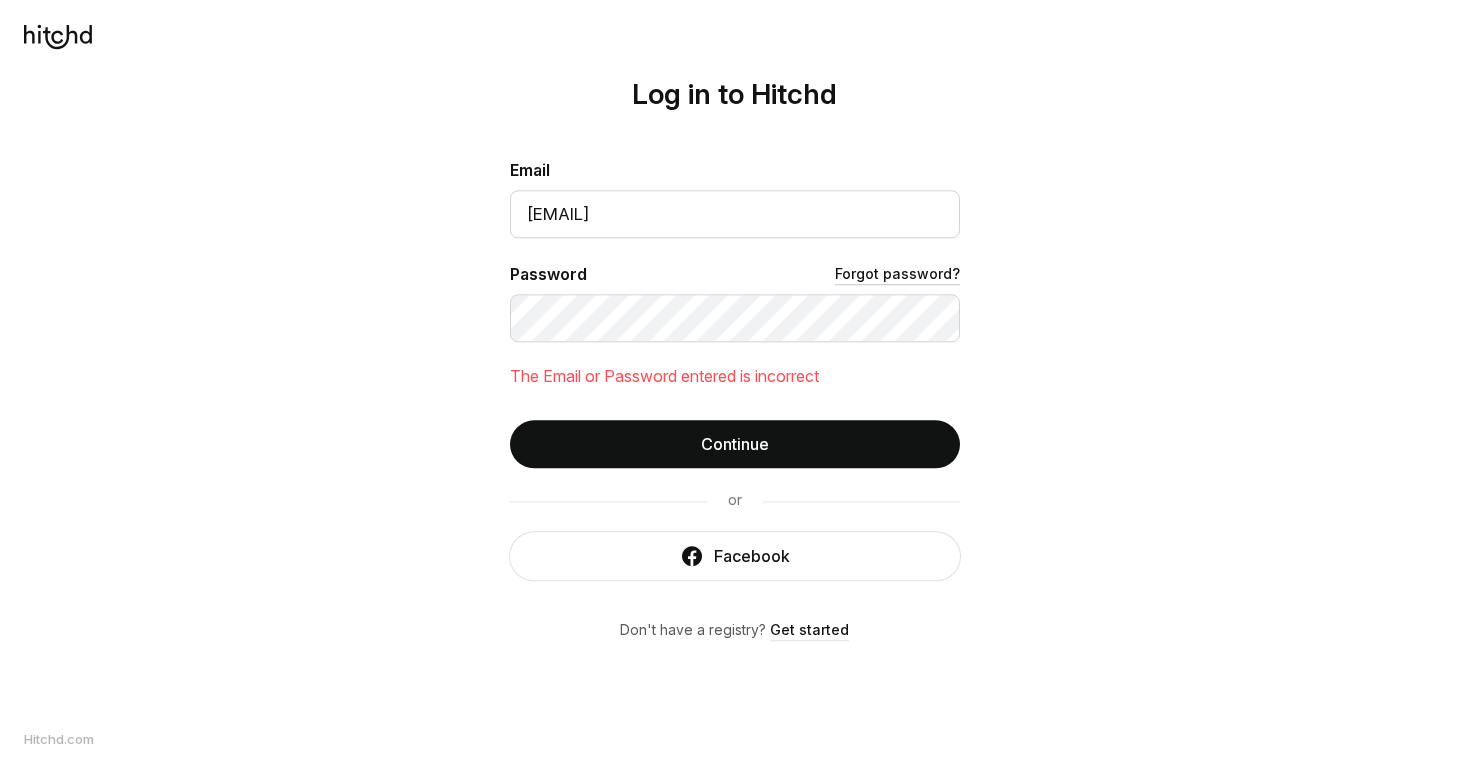 click on "Forgot password?" at bounding box center (897, 274) 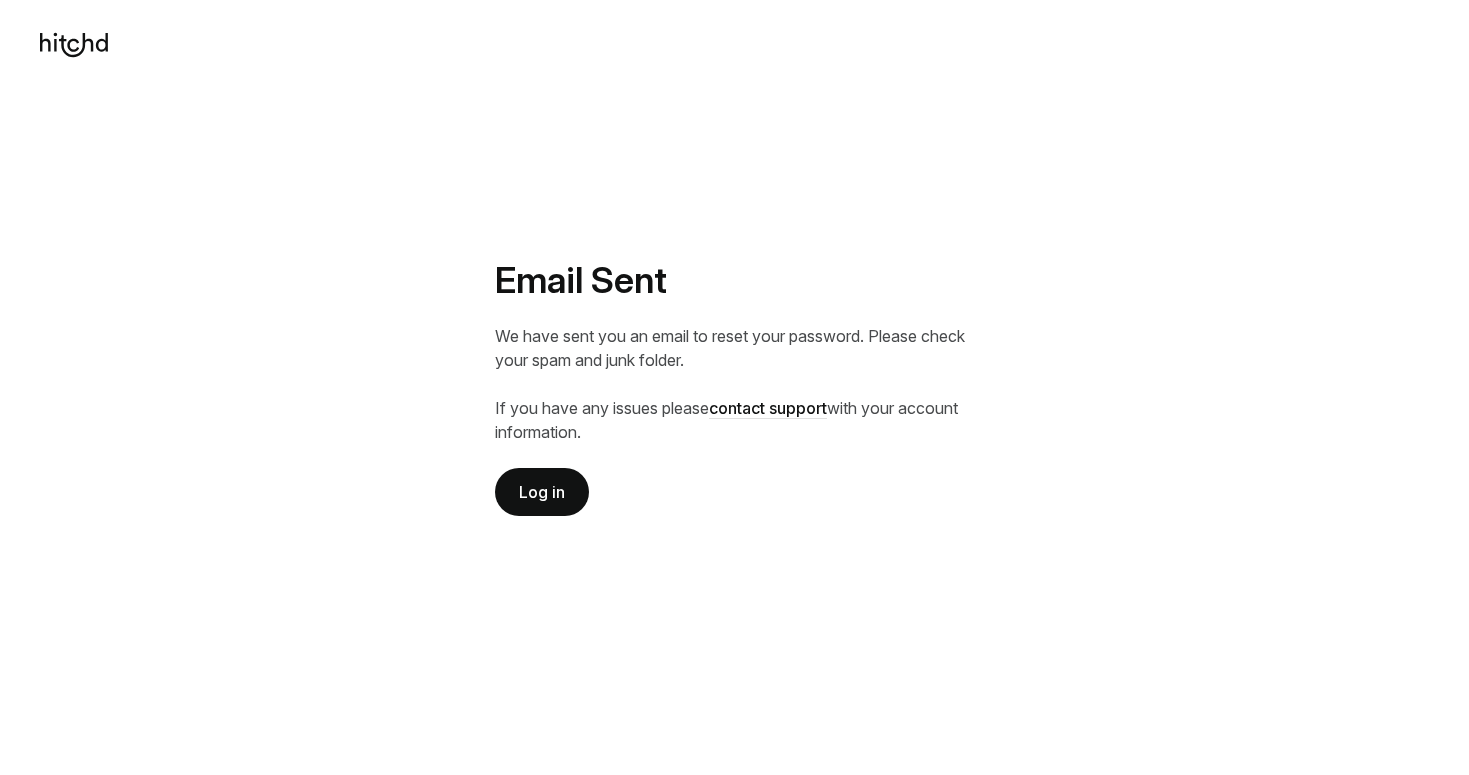 click on "Log in" at bounding box center (542, 492) 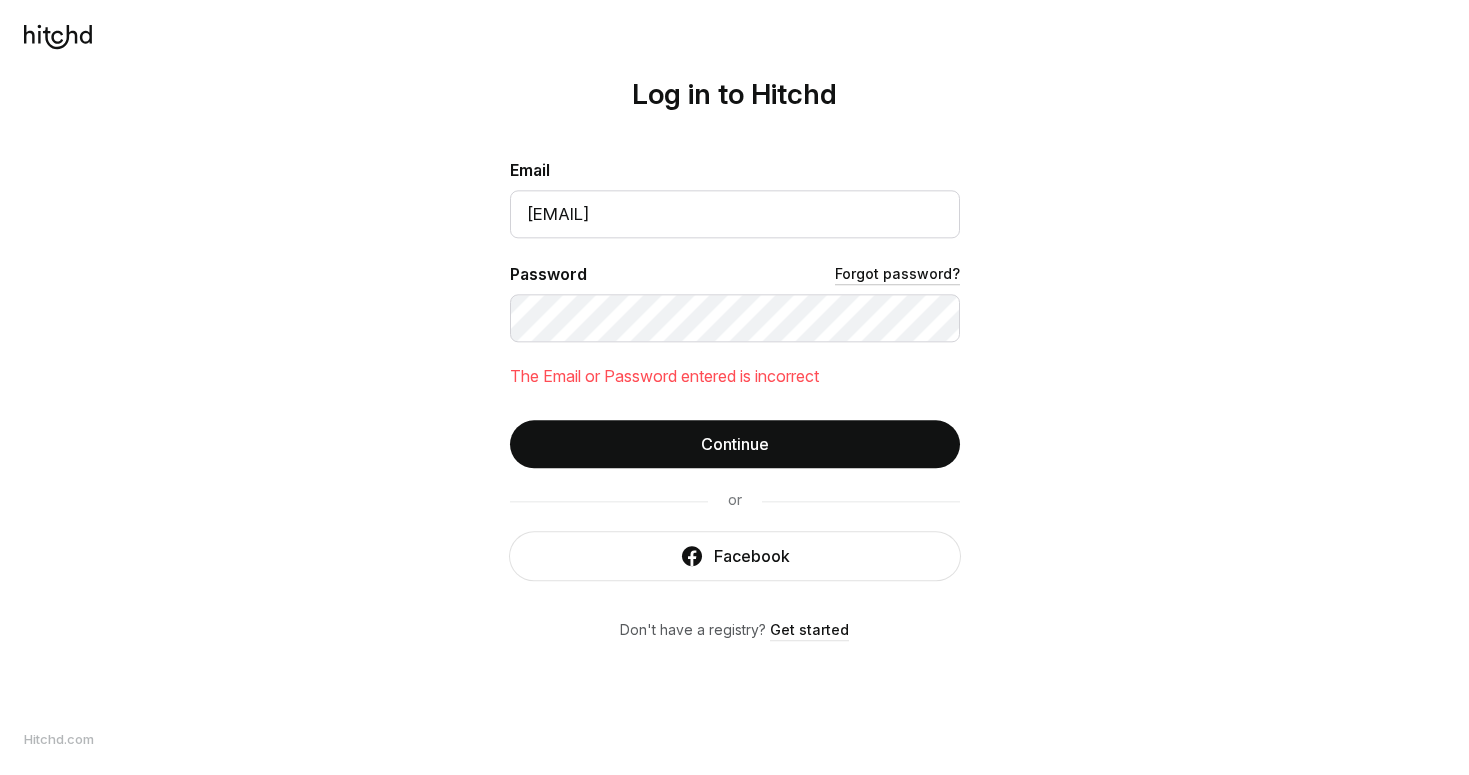 click on "Forgot password?" at bounding box center [897, 274] 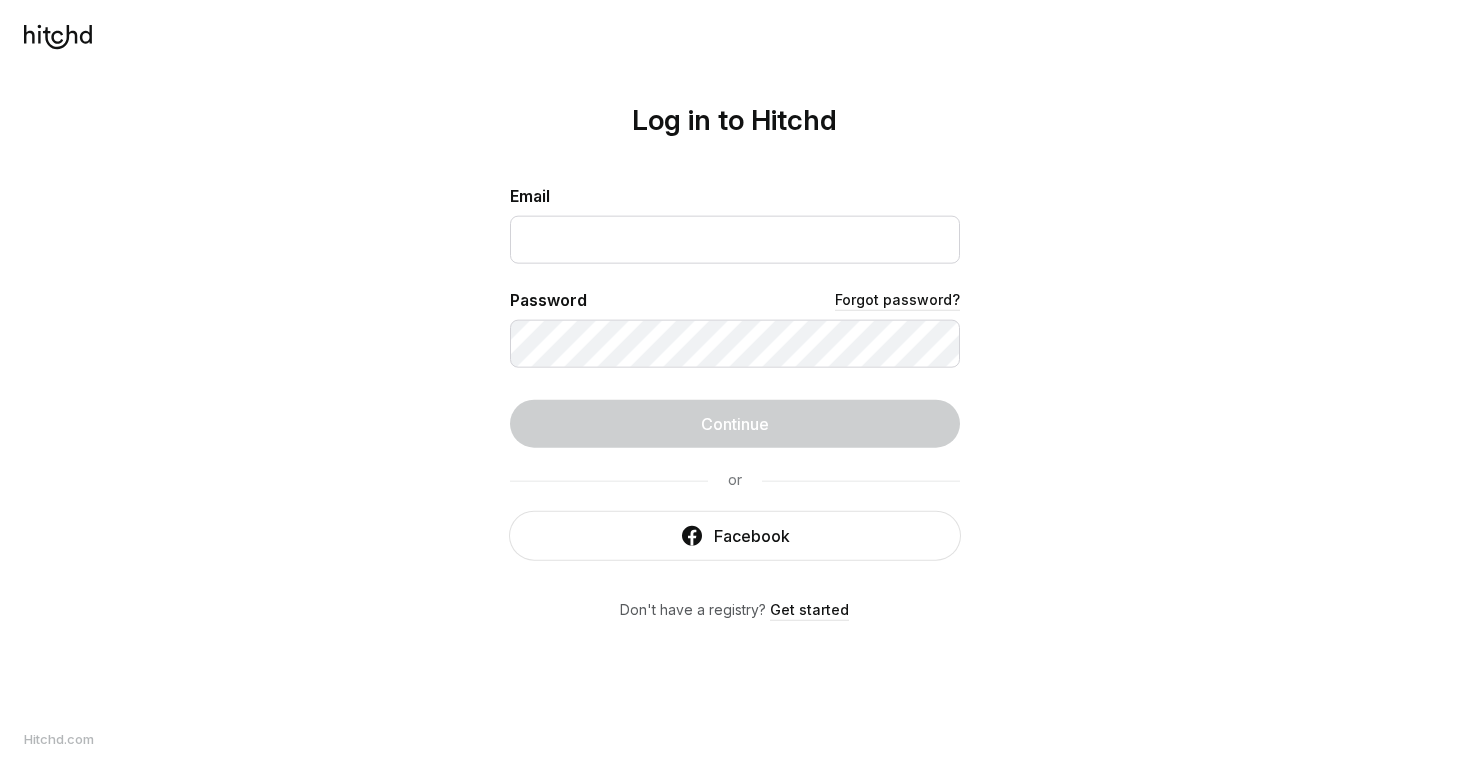 scroll, scrollTop: 0, scrollLeft: 0, axis: both 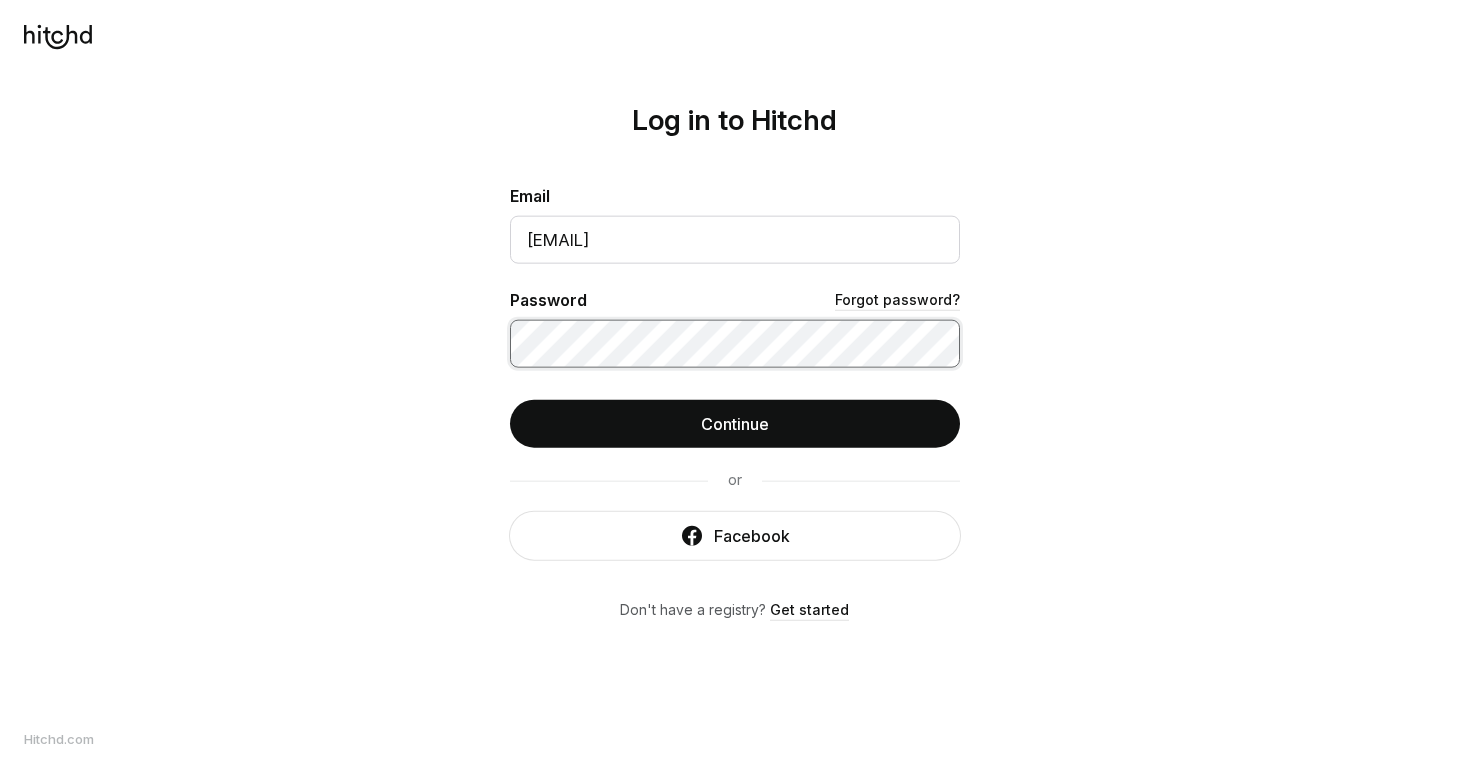 click on "Continue" at bounding box center (735, 423) 